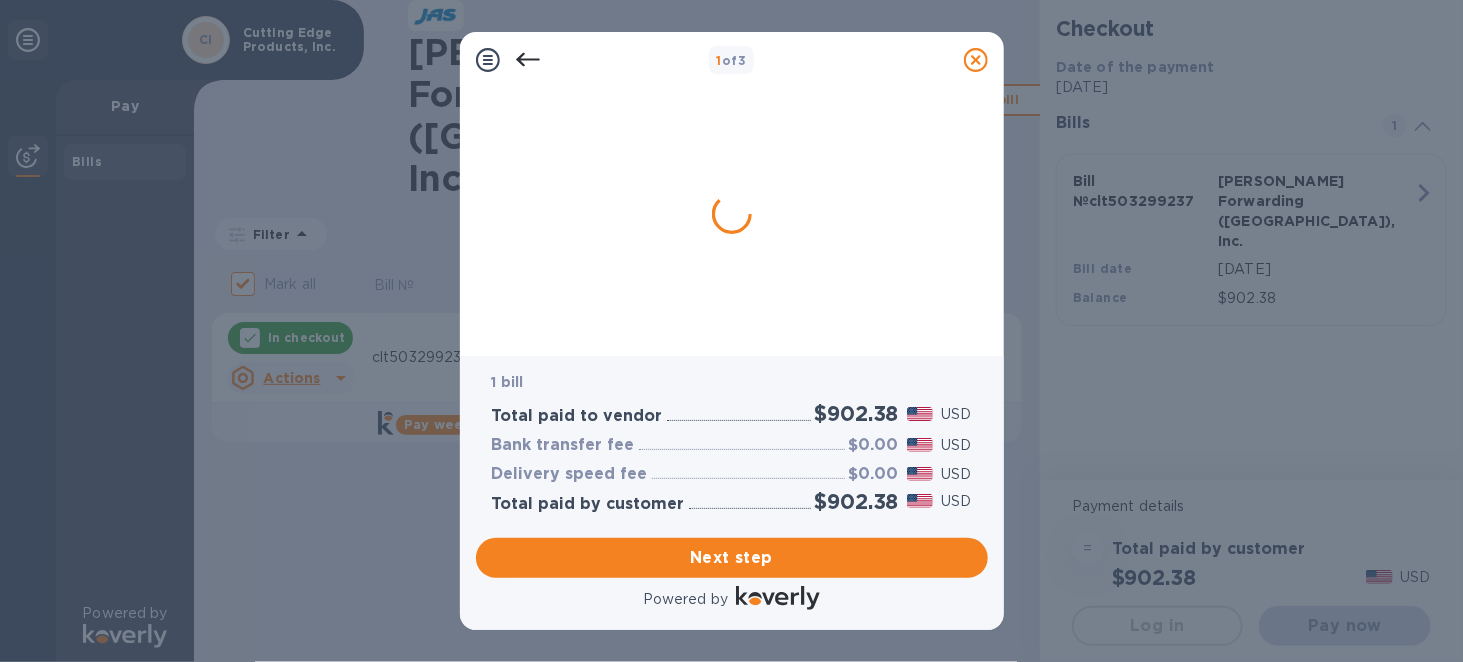 scroll, scrollTop: 0, scrollLeft: 0, axis: both 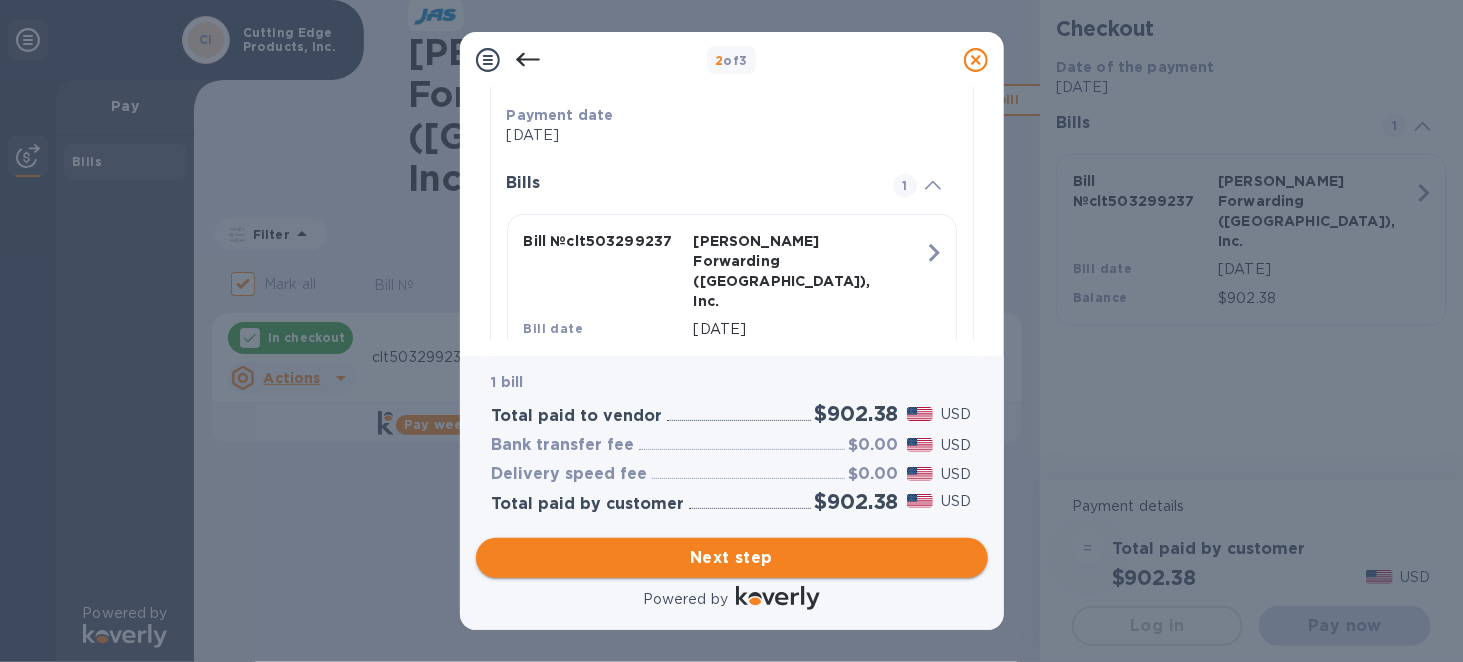 click on "Next step" at bounding box center [732, 558] 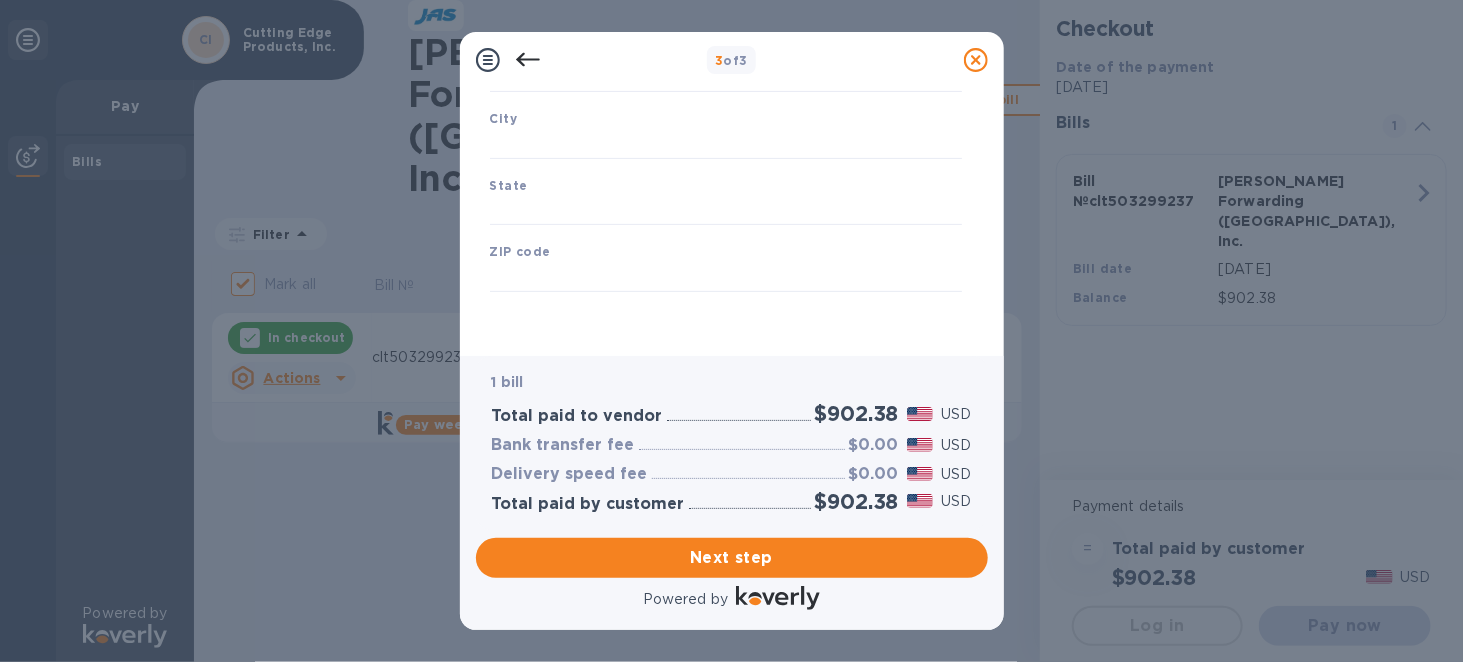 type on "[GEOGRAPHIC_DATA]" 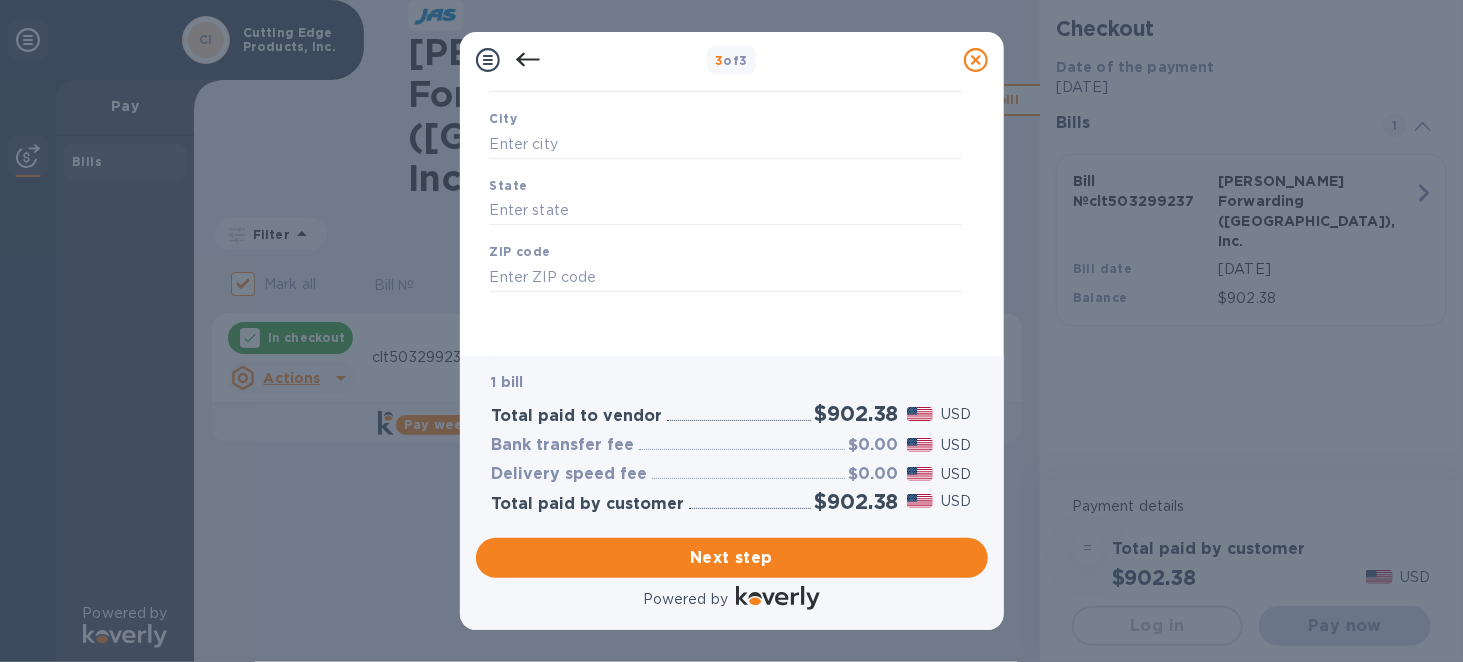 scroll, scrollTop: 18, scrollLeft: 0, axis: vertical 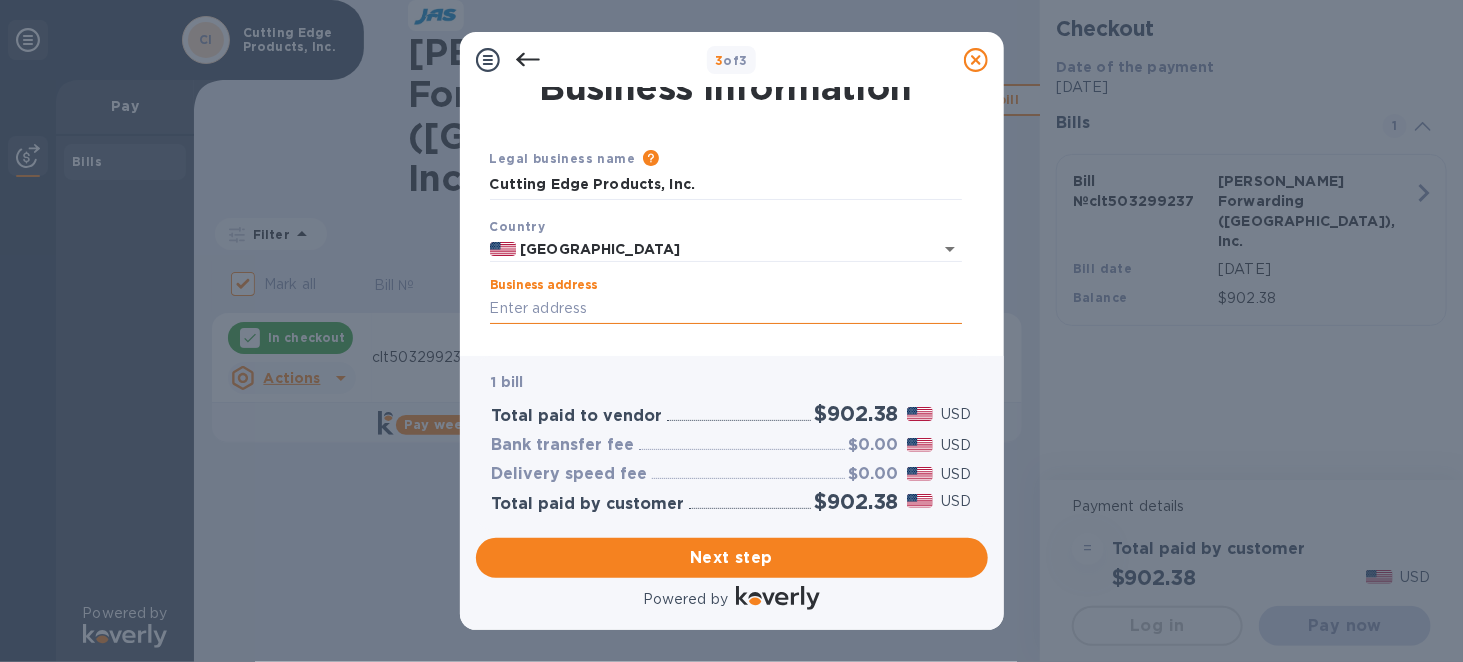 click on "Business address" at bounding box center (726, 309) 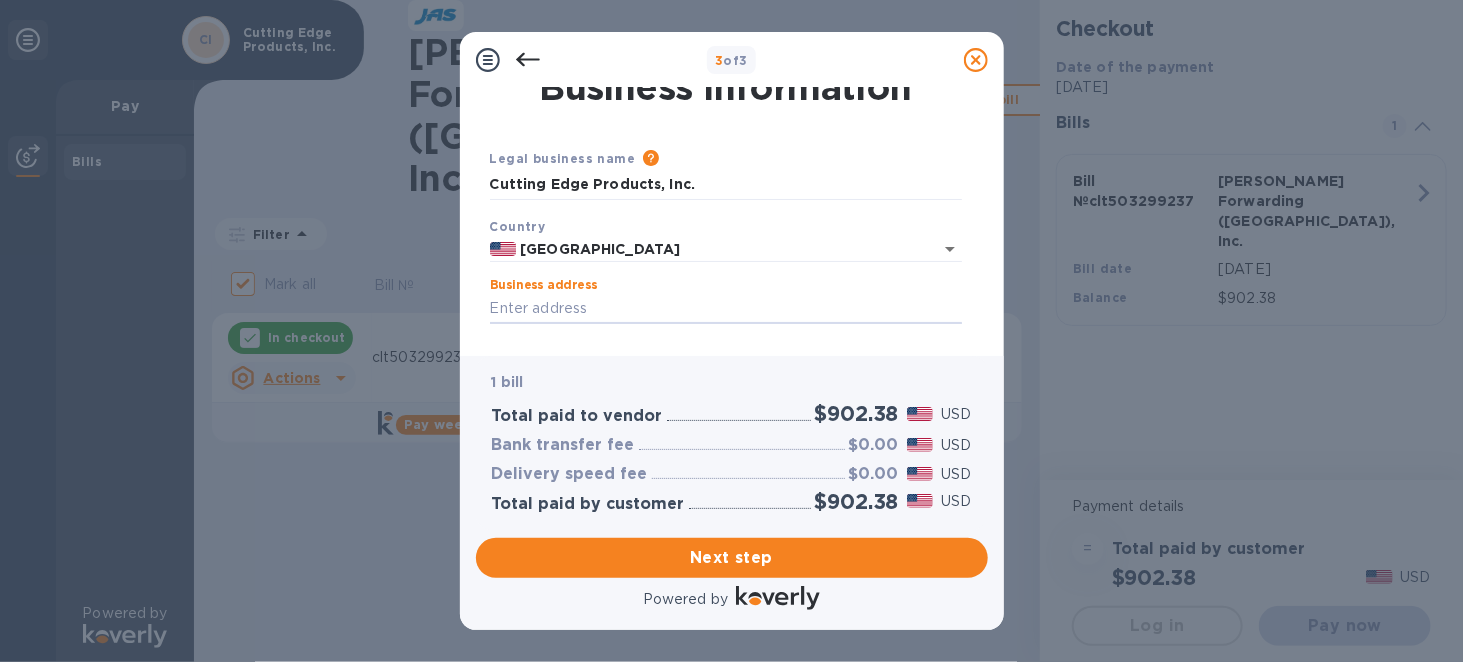 type on "[STREET_ADDRESS][PERSON_NAME]" 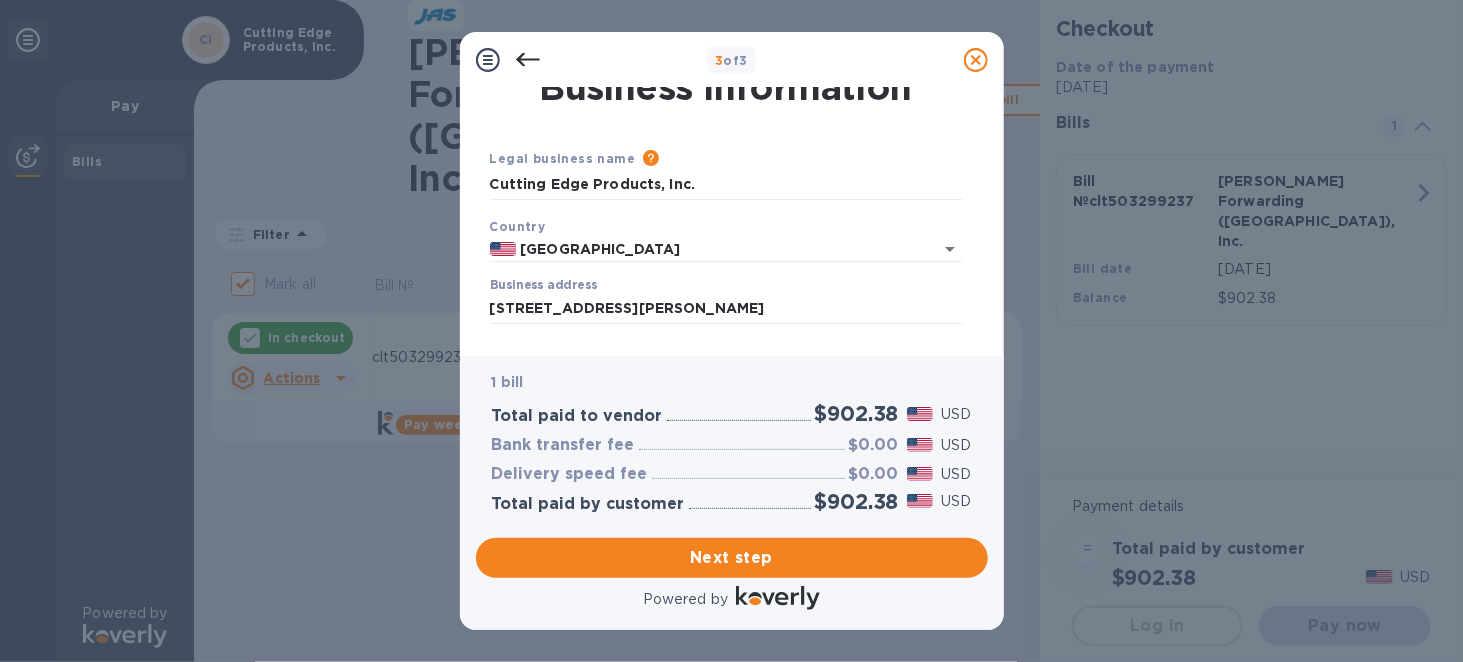 scroll, scrollTop: 180, scrollLeft: 0, axis: vertical 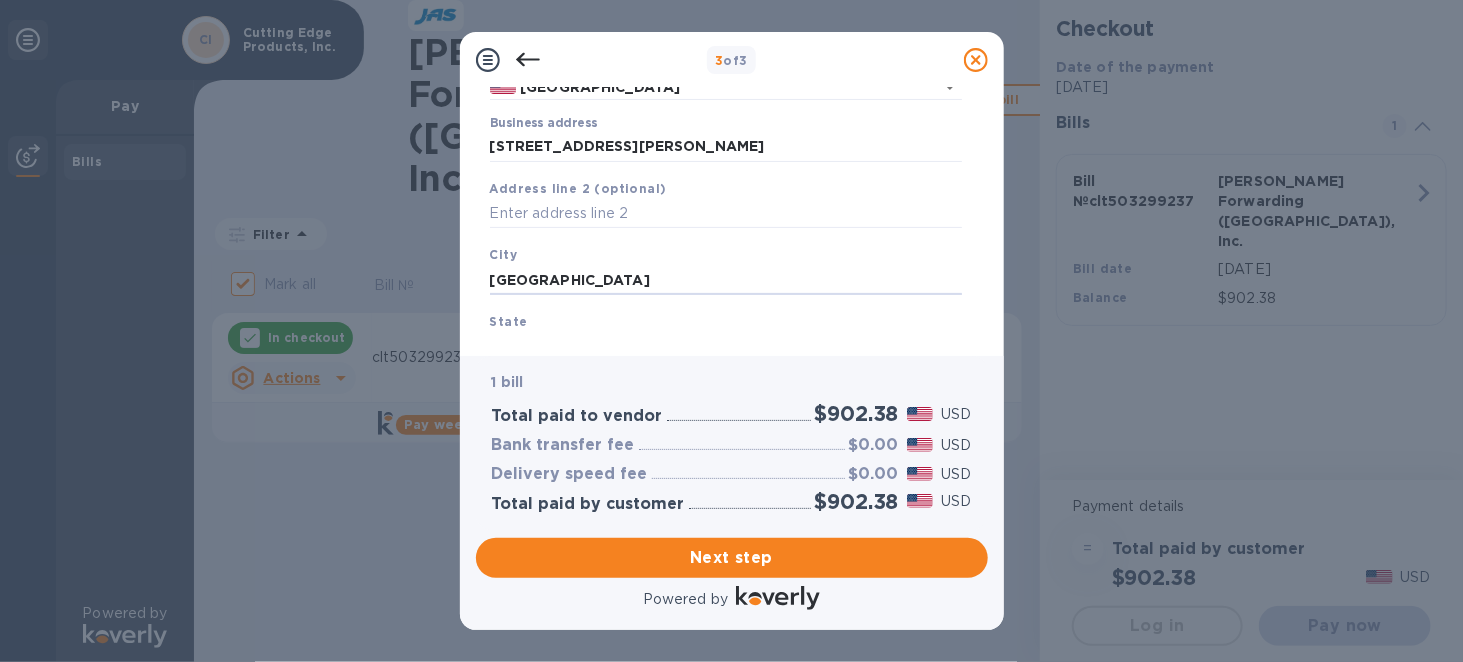 type on "[GEOGRAPHIC_DATA]" 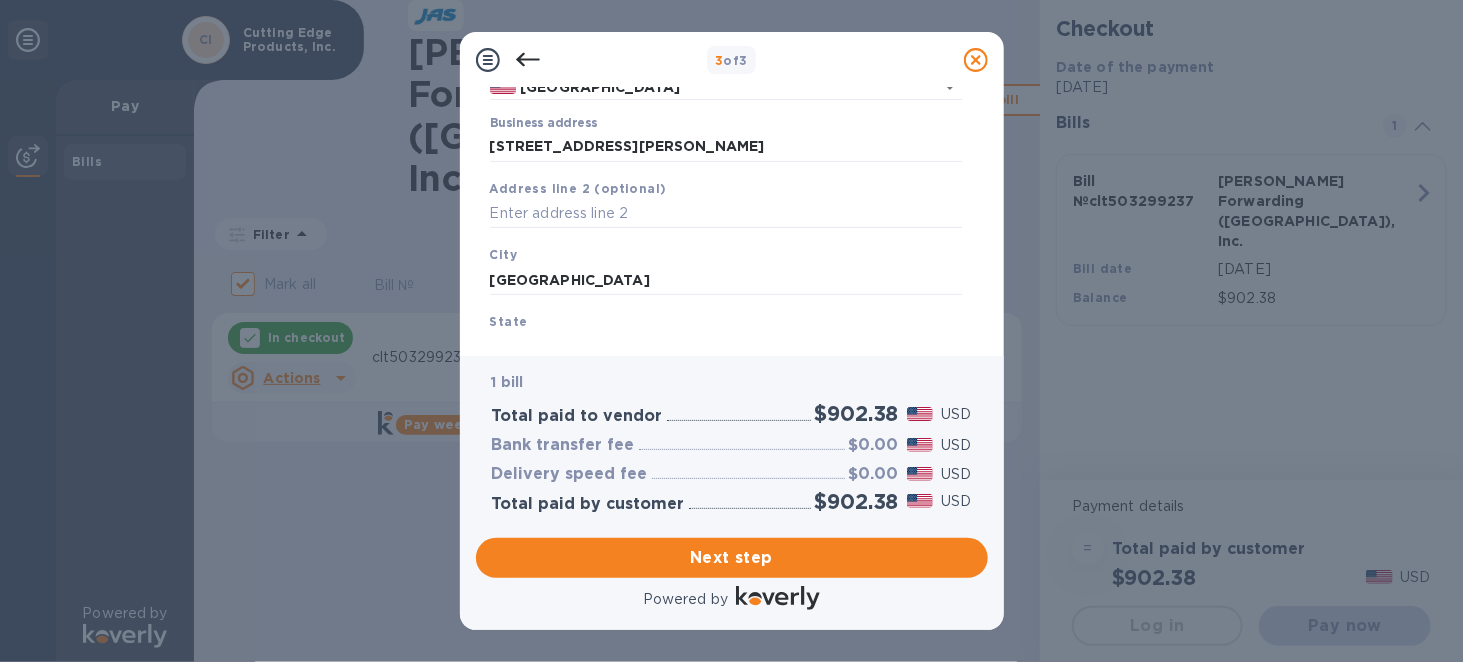scroll, scrollTop: 203, scrollLeft: 0, axis: vertical 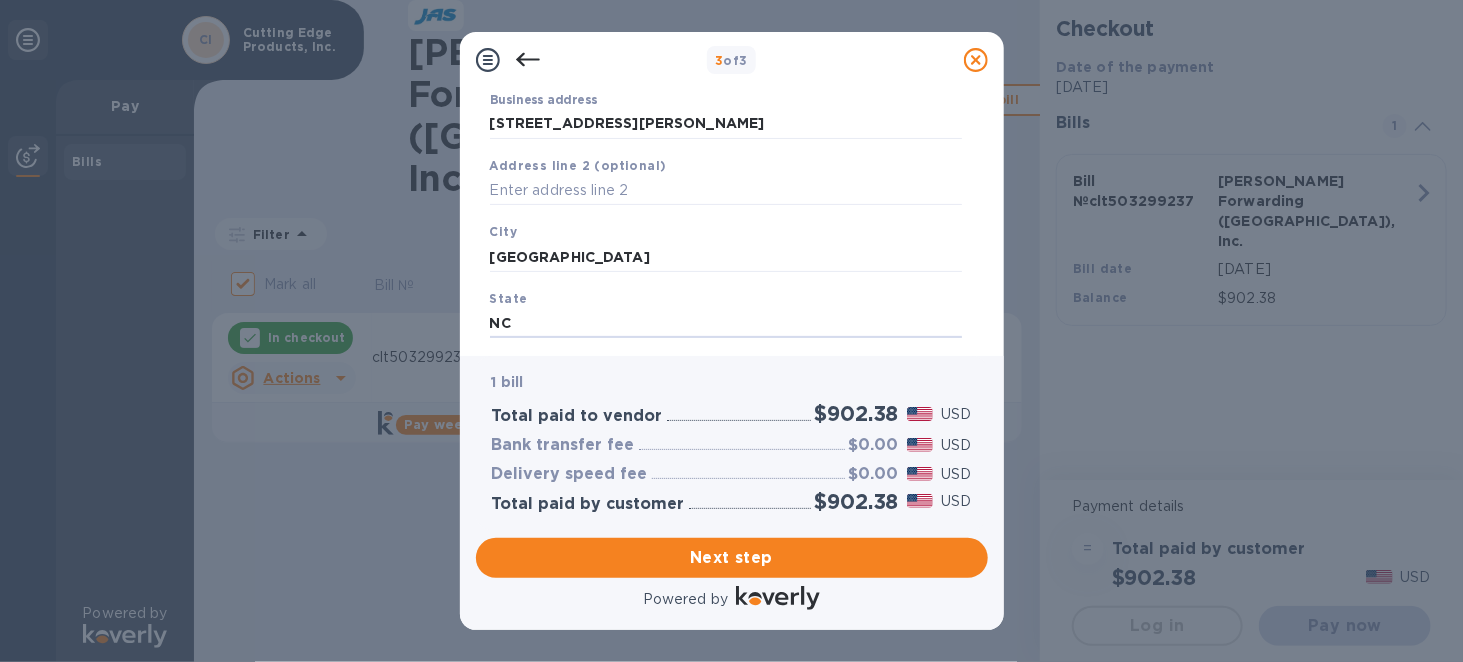 type on "NC" 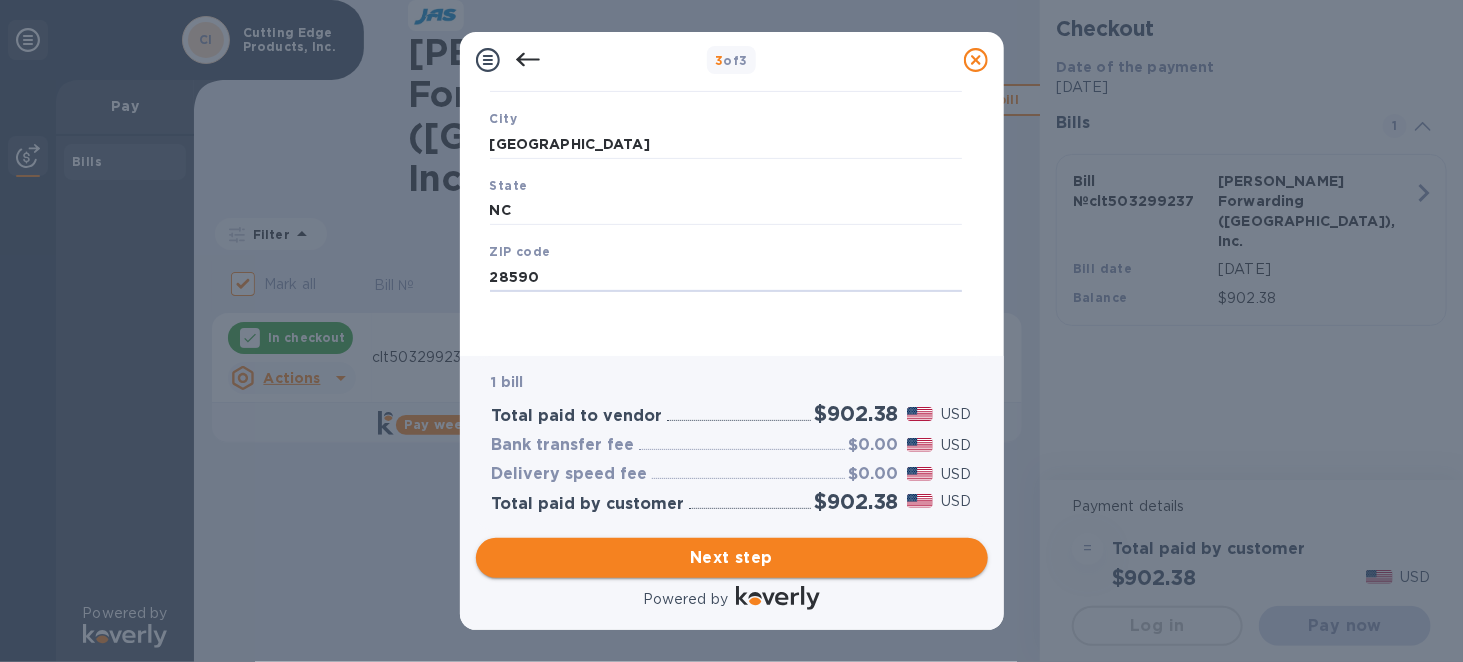 type on "28590" 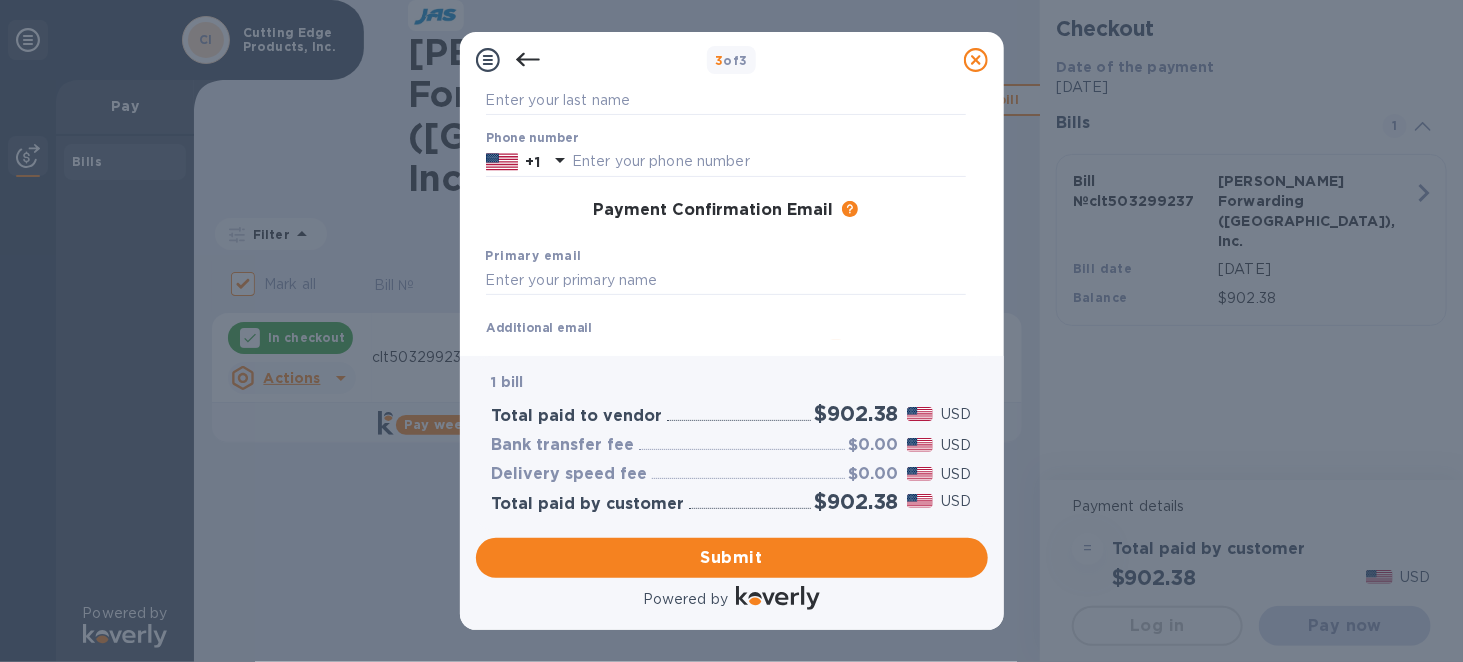 scroll, scrollTop: 118, scrollLeft: 0, axis: vertical 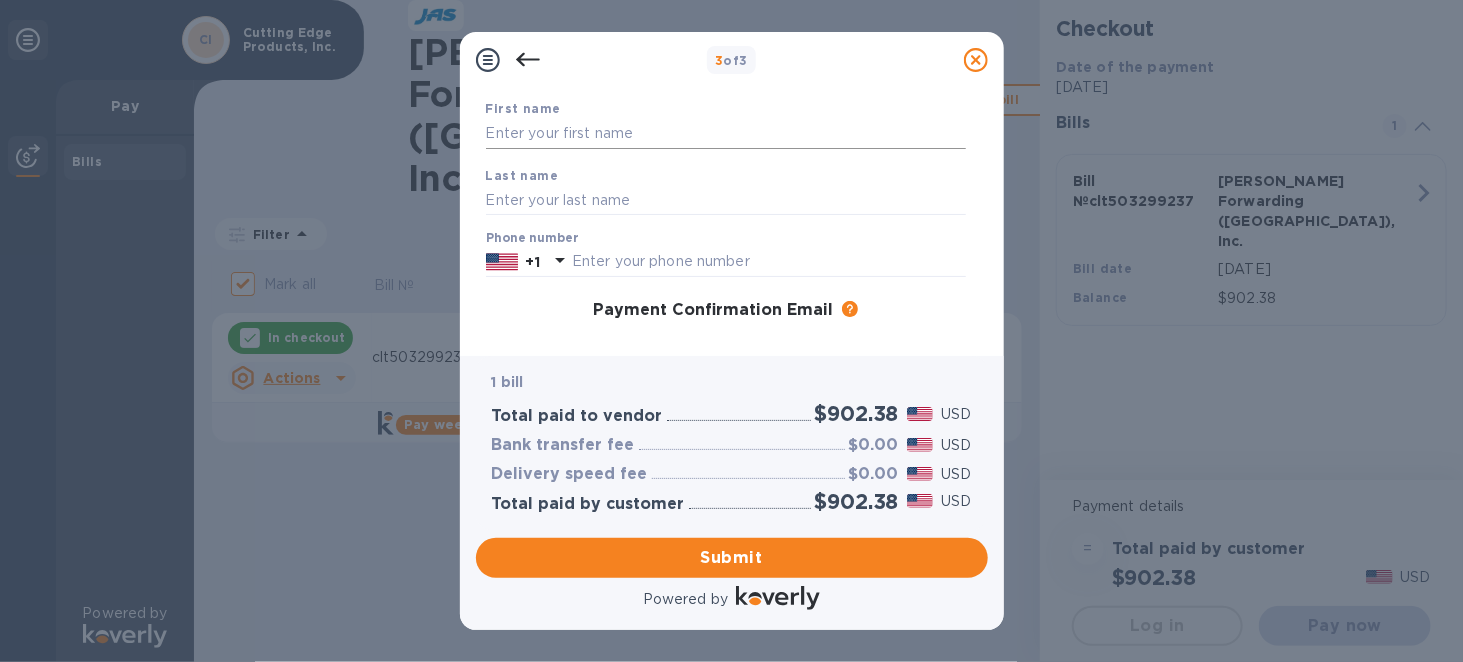 click at bounding box center (726, 134) 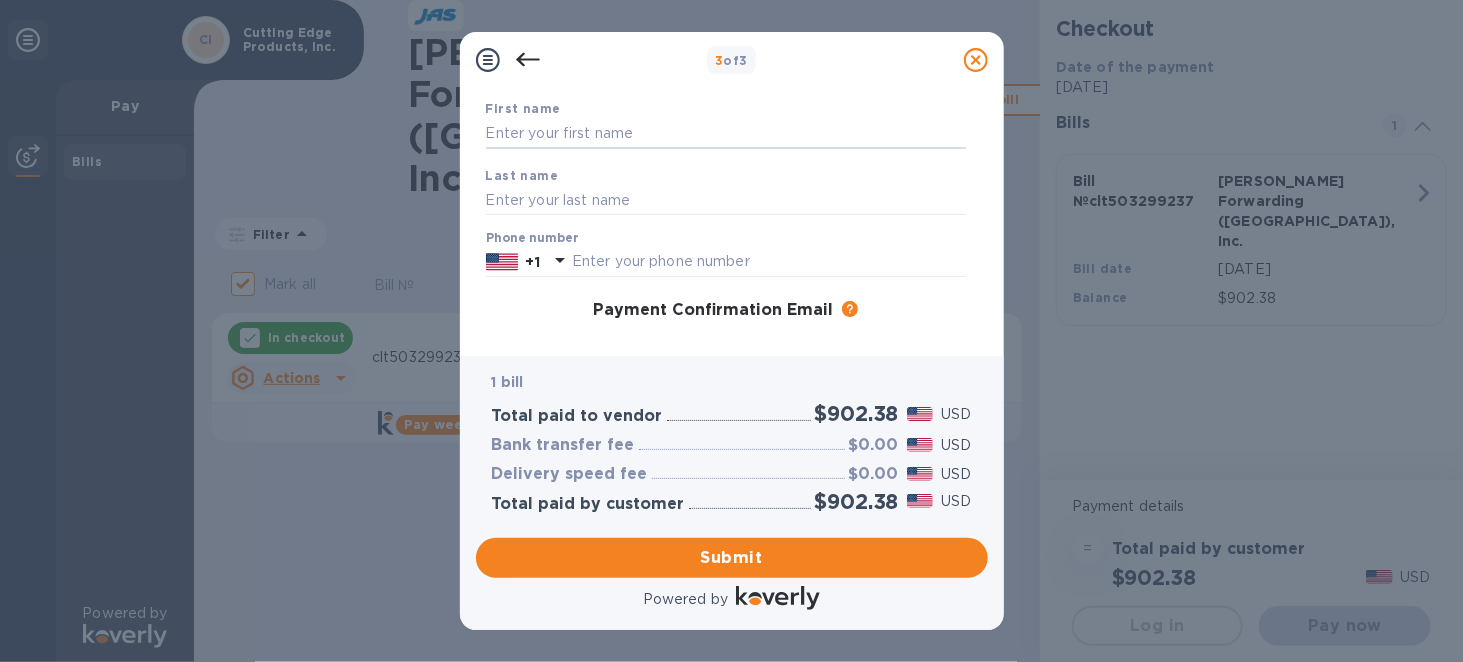 type on "[PERSON_NAME]" 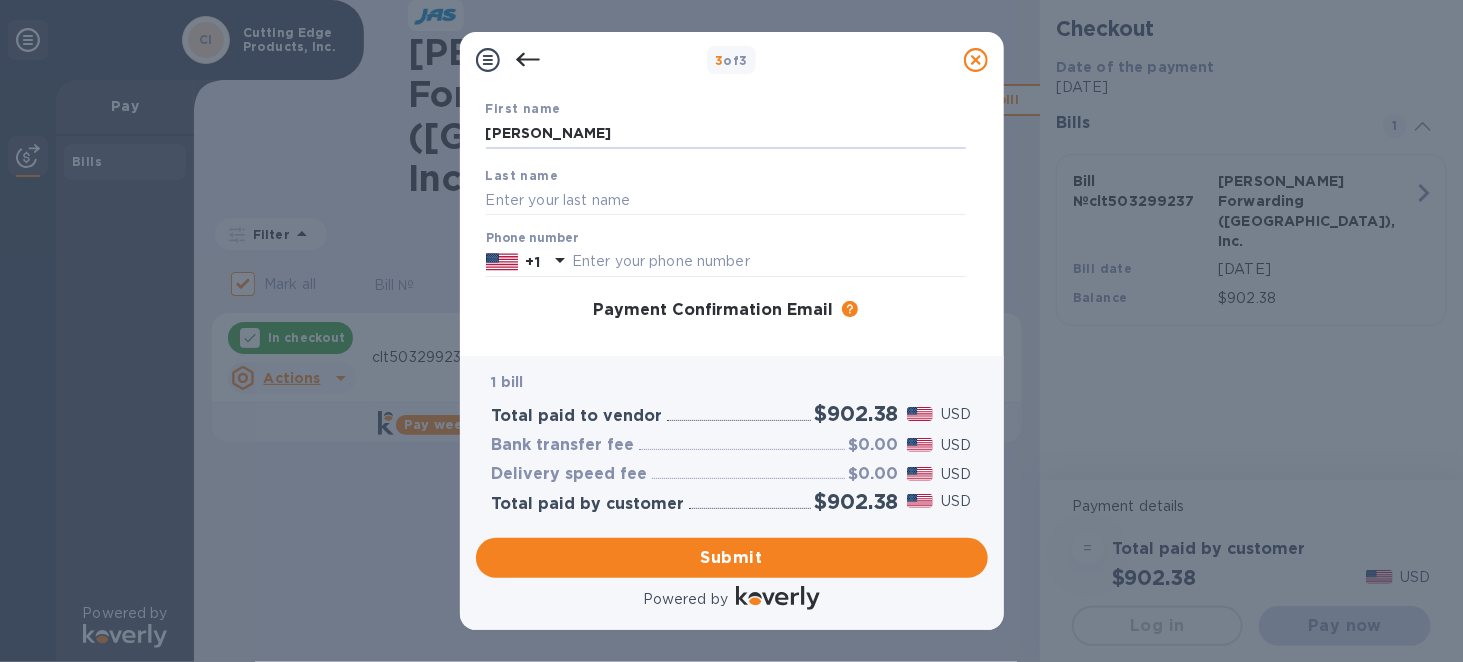 type on "[PERSON_NAME]" 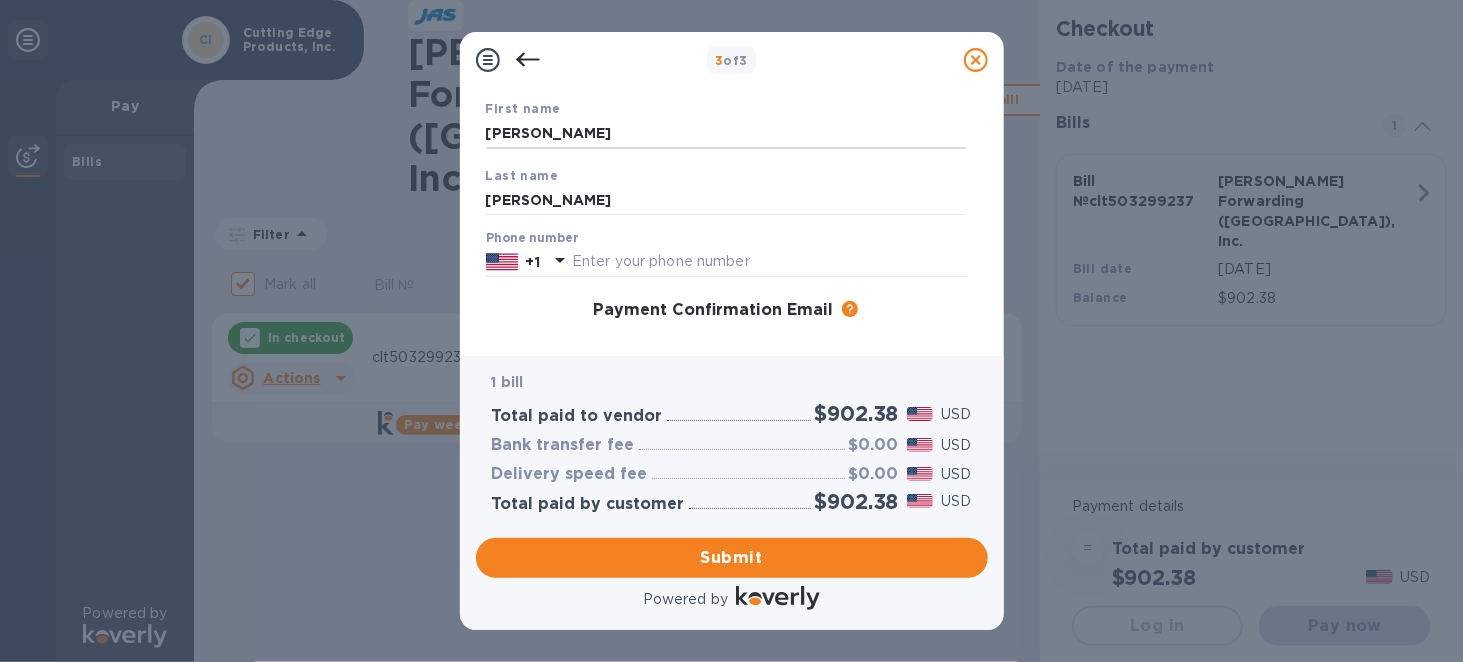 type on "2528305577" 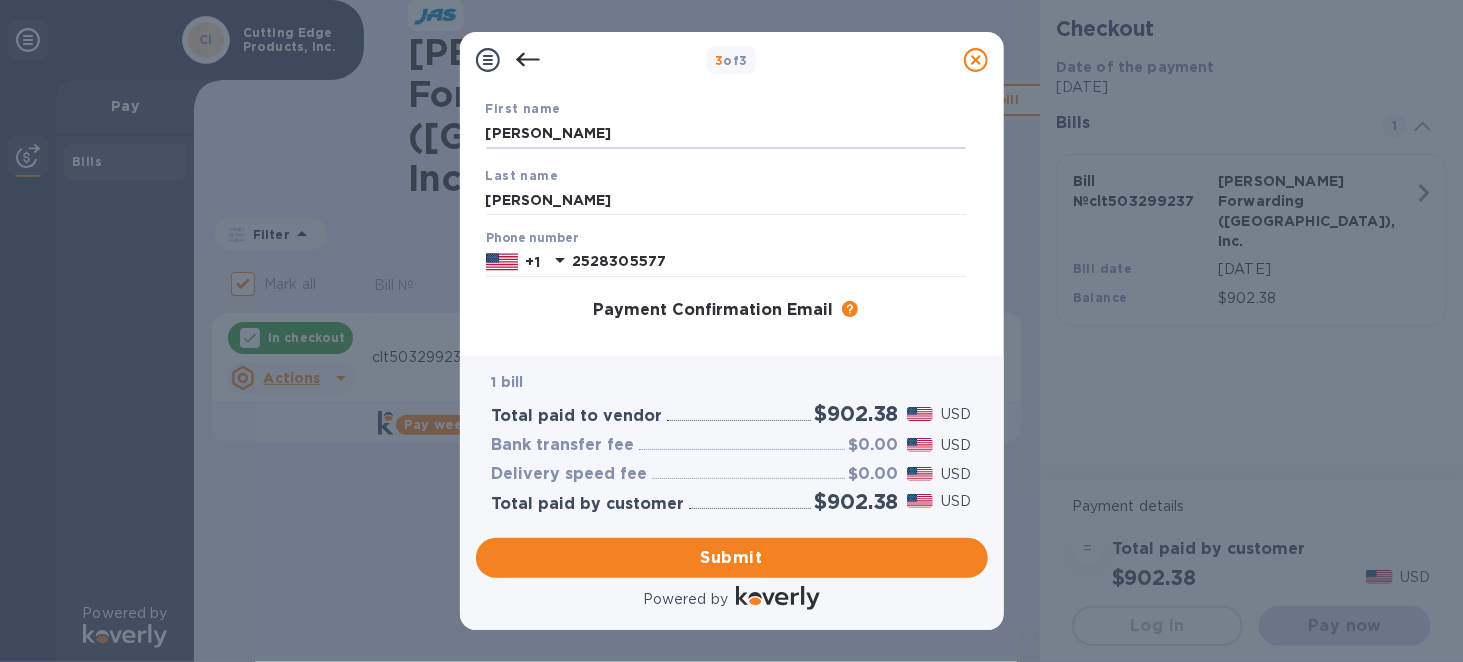 type on "[PERSON_NAME][EMAIL_ADDRESS][DOMAIN_NAME]" 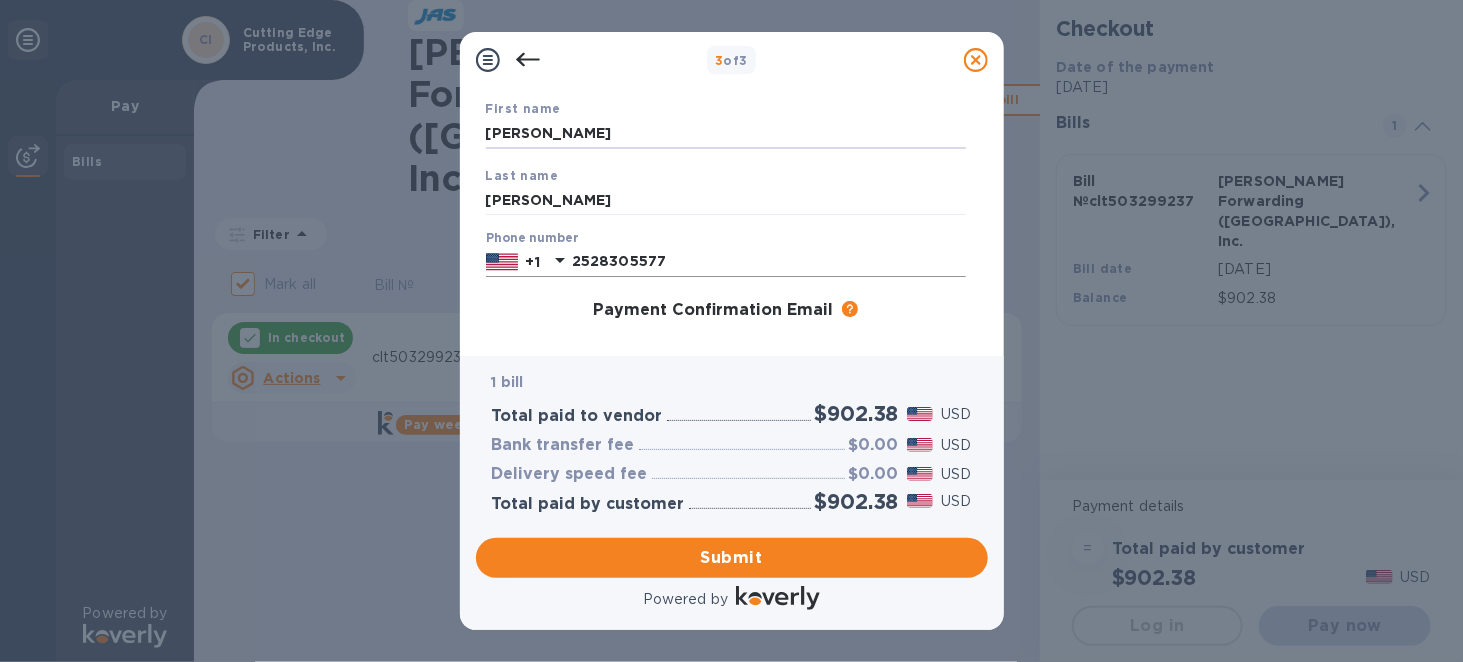 click on "2528305577" at bounding box center [769, 262] 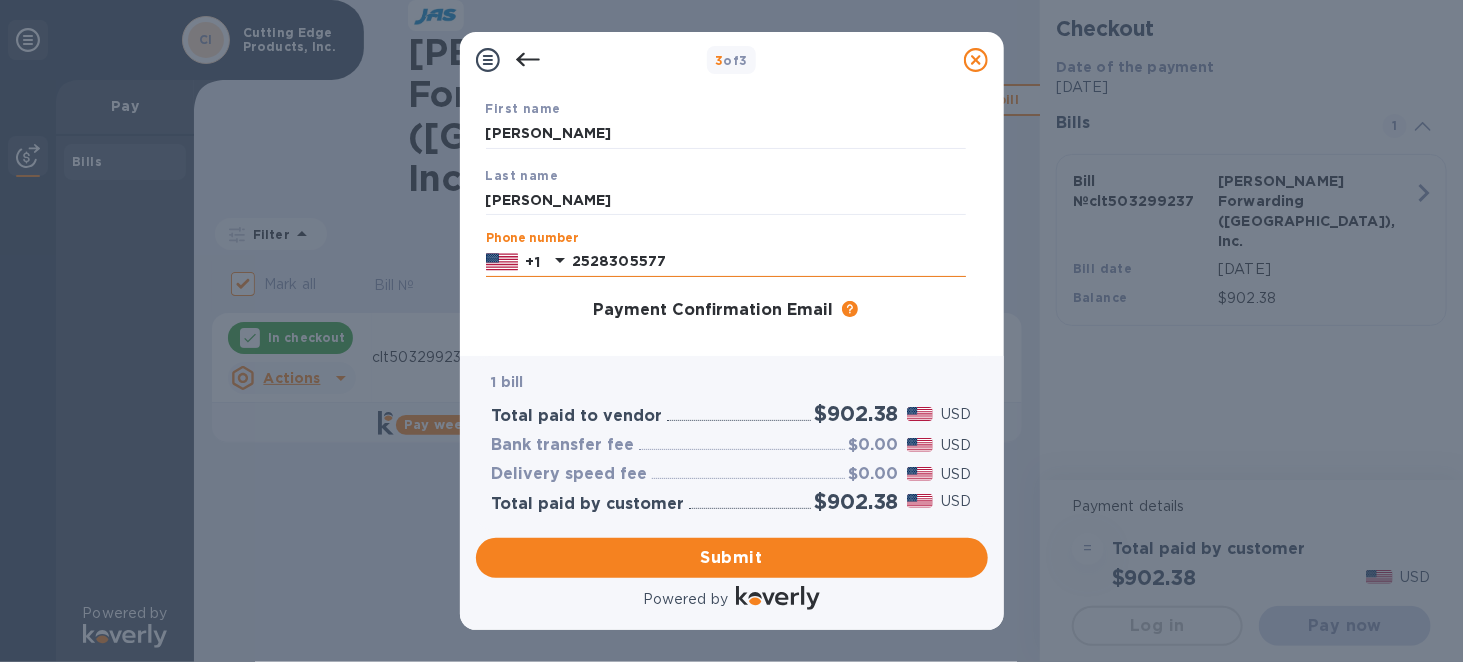 drag, startPoint x: 673, startPoint y: 267, endPoint x: 558, endPoint y: 262, distance: 115.10864 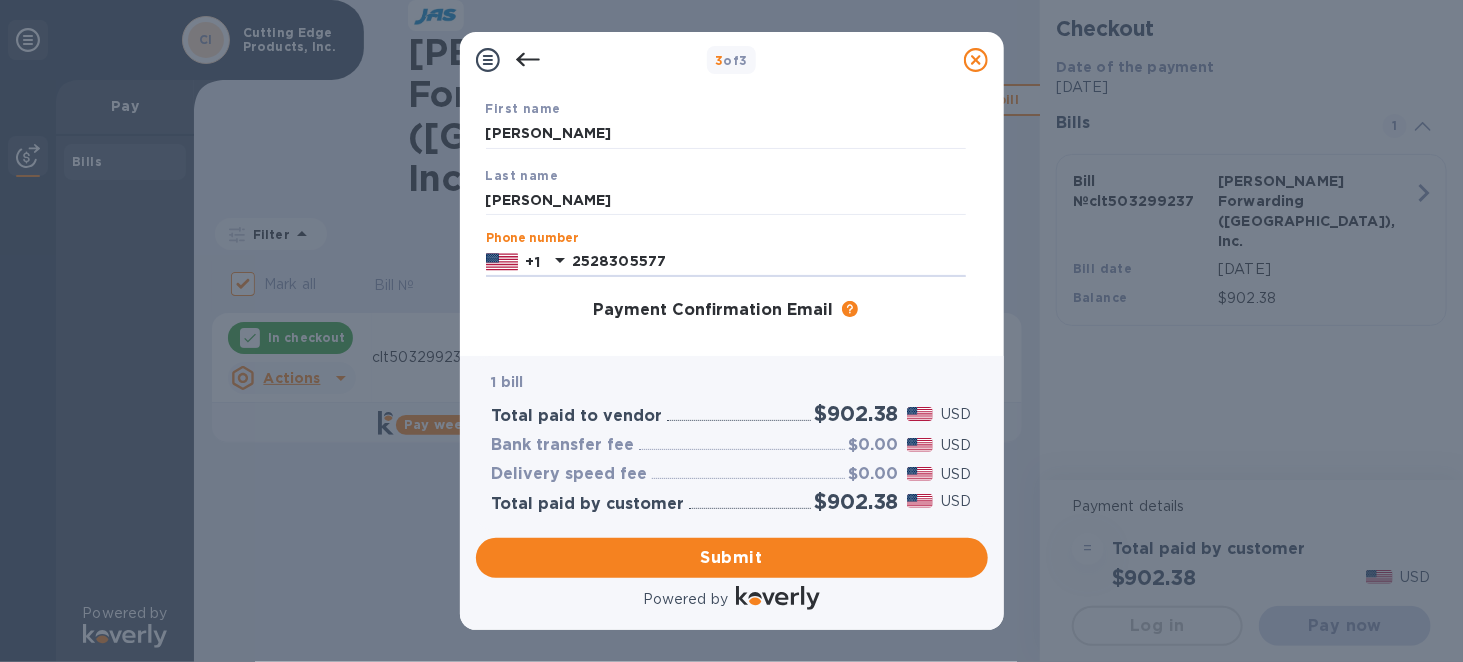 type on "2525311646" 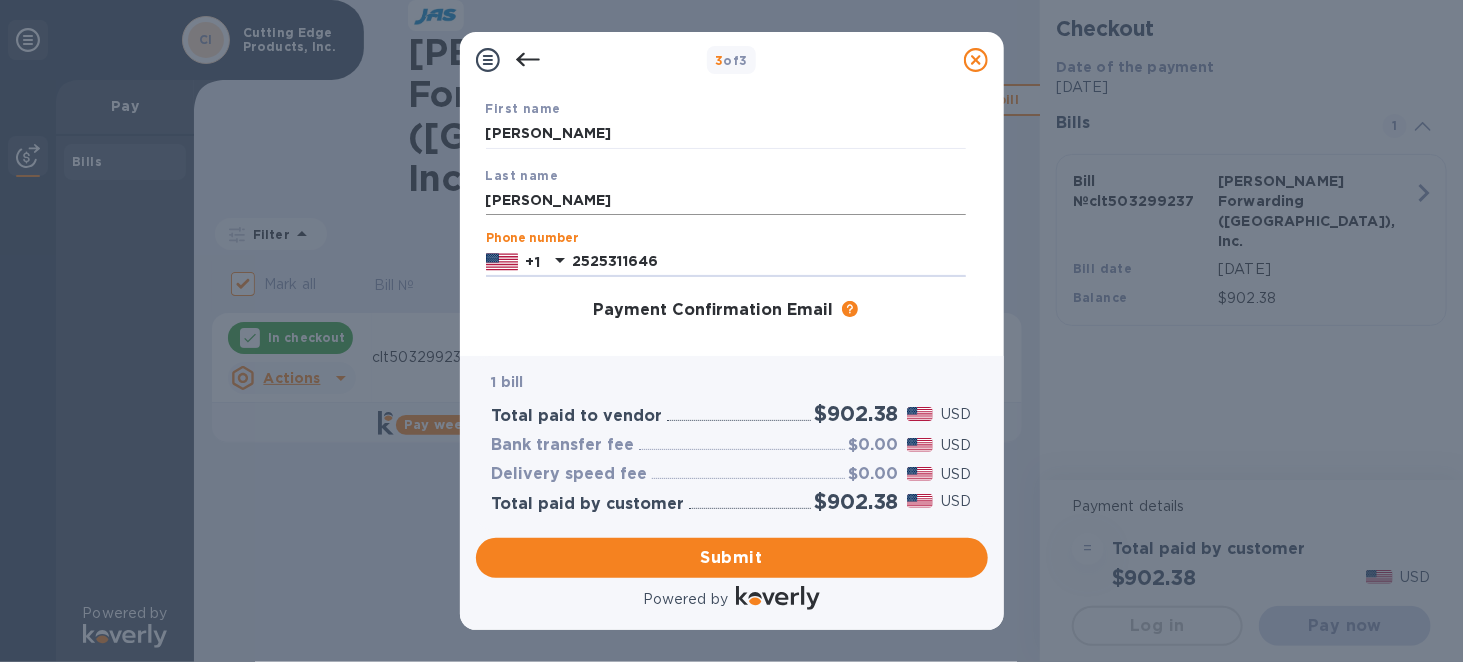 click on "[PERSON_NAME]" at bounding box center [726, 200] 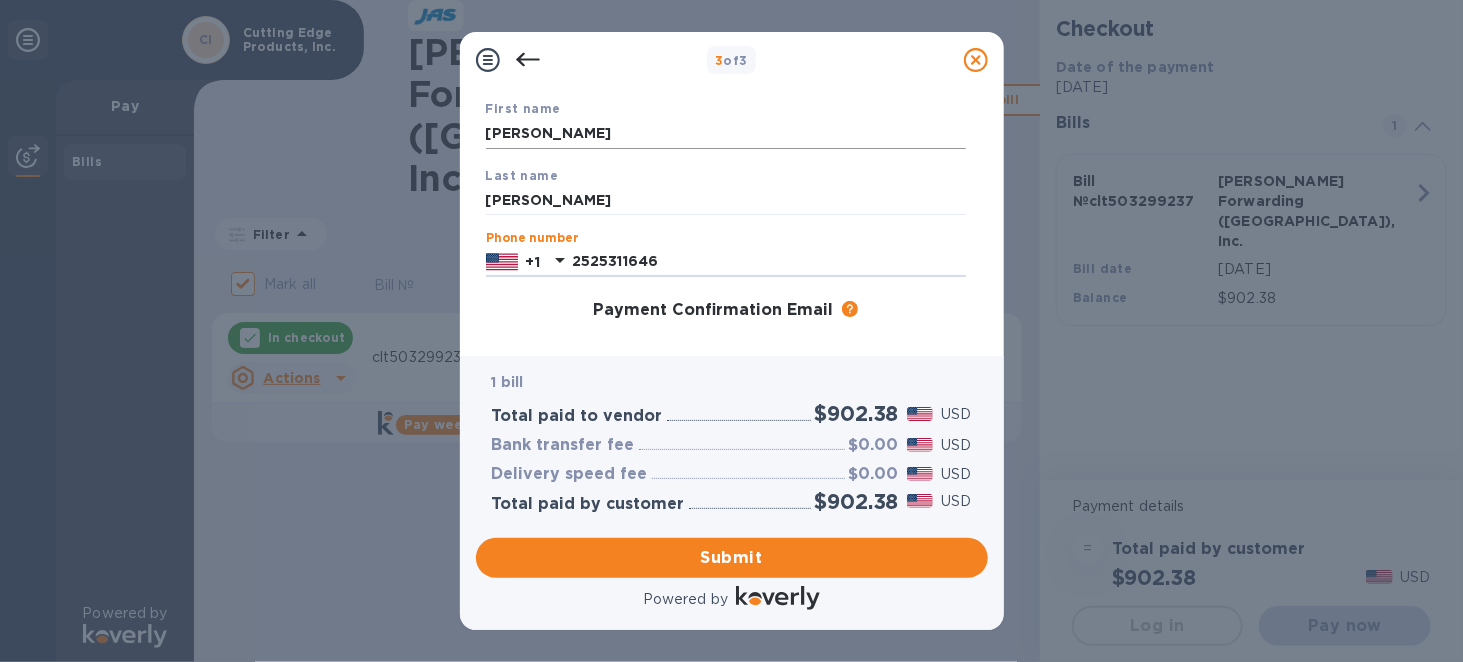 click on "[PERSON_NAME]" at bounding box center (726, 134) 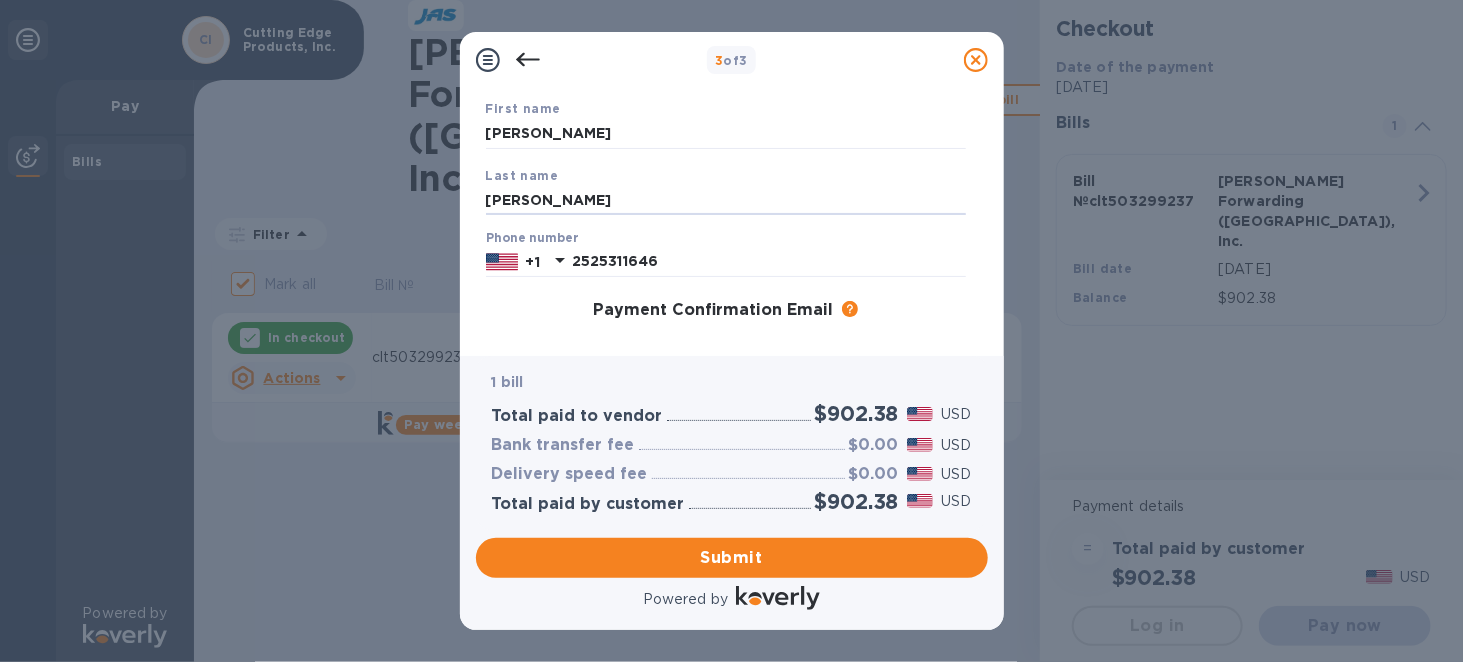 scroll, scrollTop: 218, scrollLeft: 0, axis: vertical 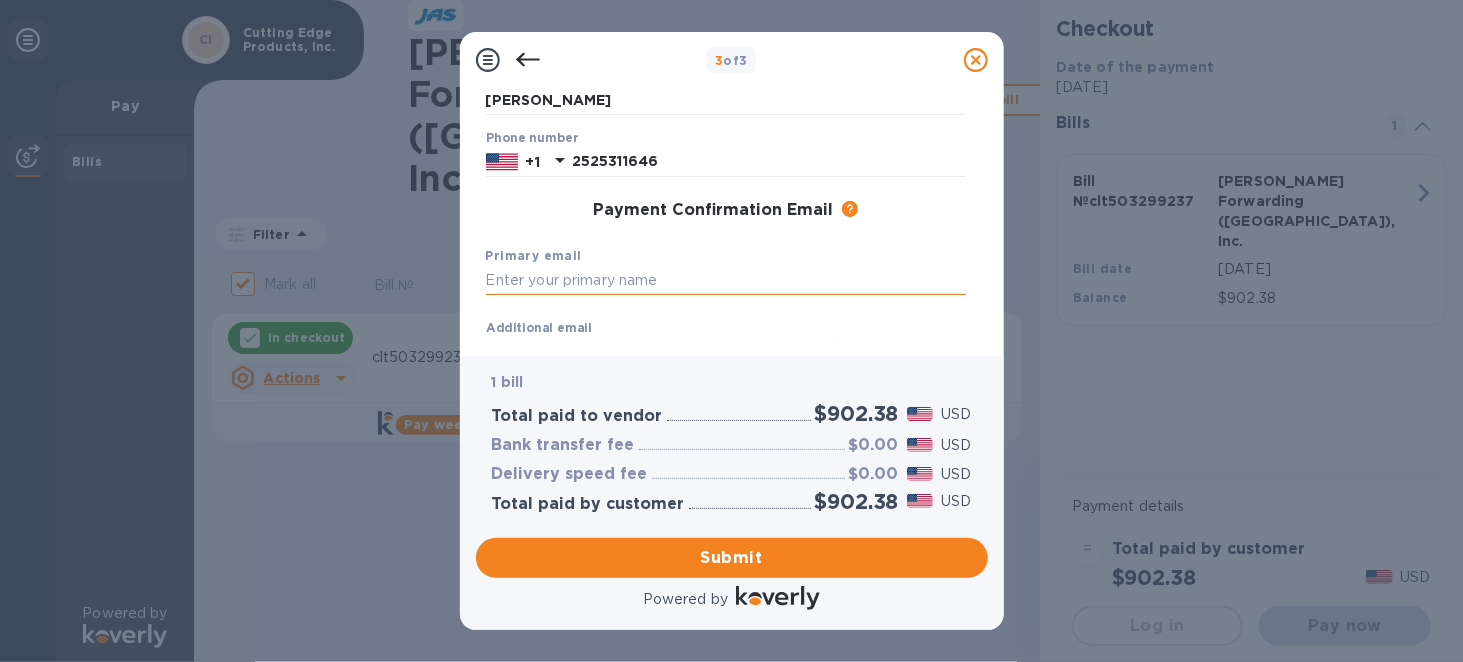 click at bounding box center [726, 281] 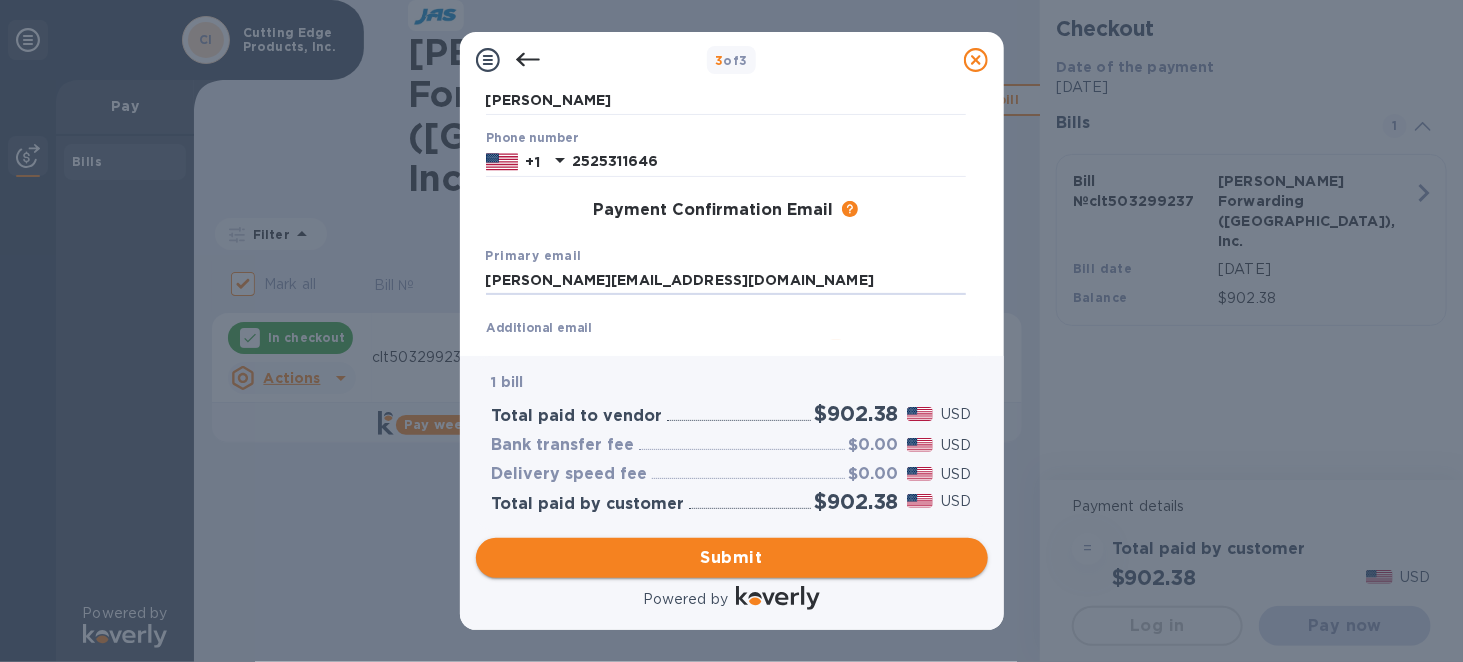 type on "[PERSON_NAME][EMAIL_ADDRESS][DOMAIN_NAME]" 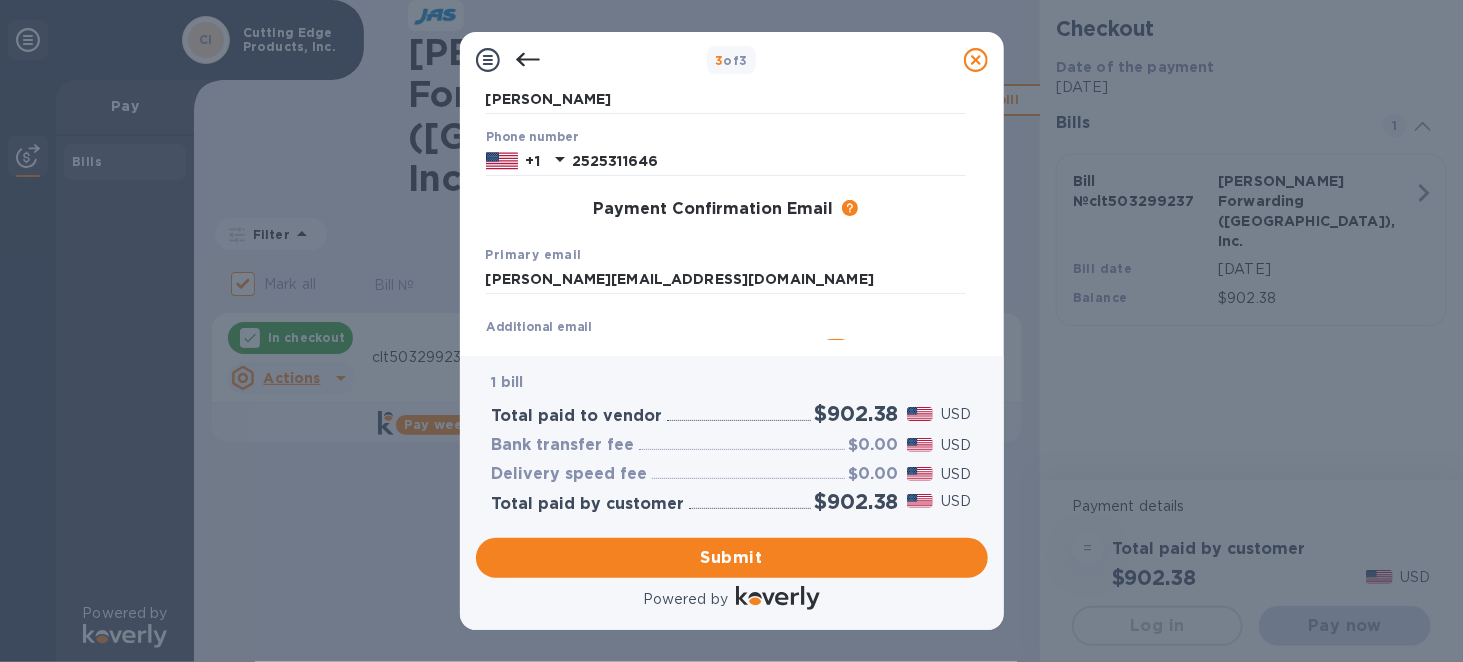 scroll, scrollTop: 0, scrollLeft: 0, axis: both 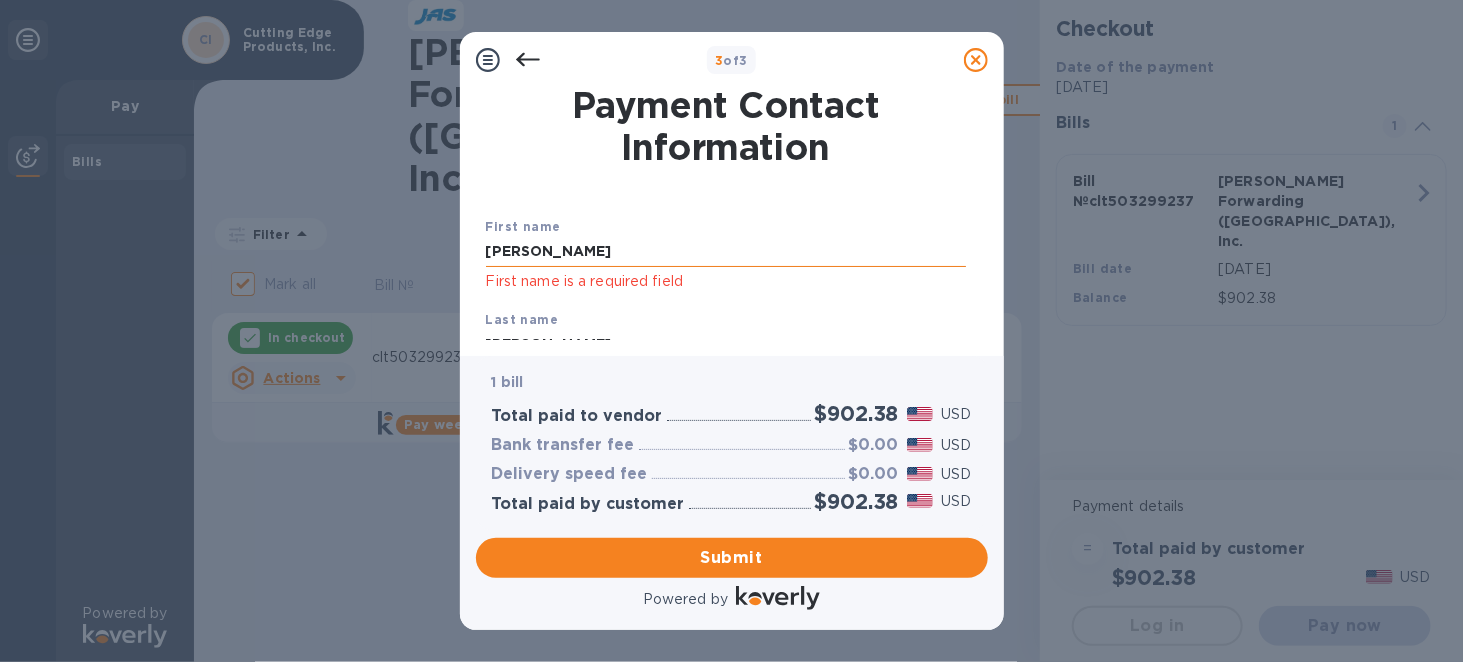 click on "[PERSON_NAME]" at bounding box center (726, 252) 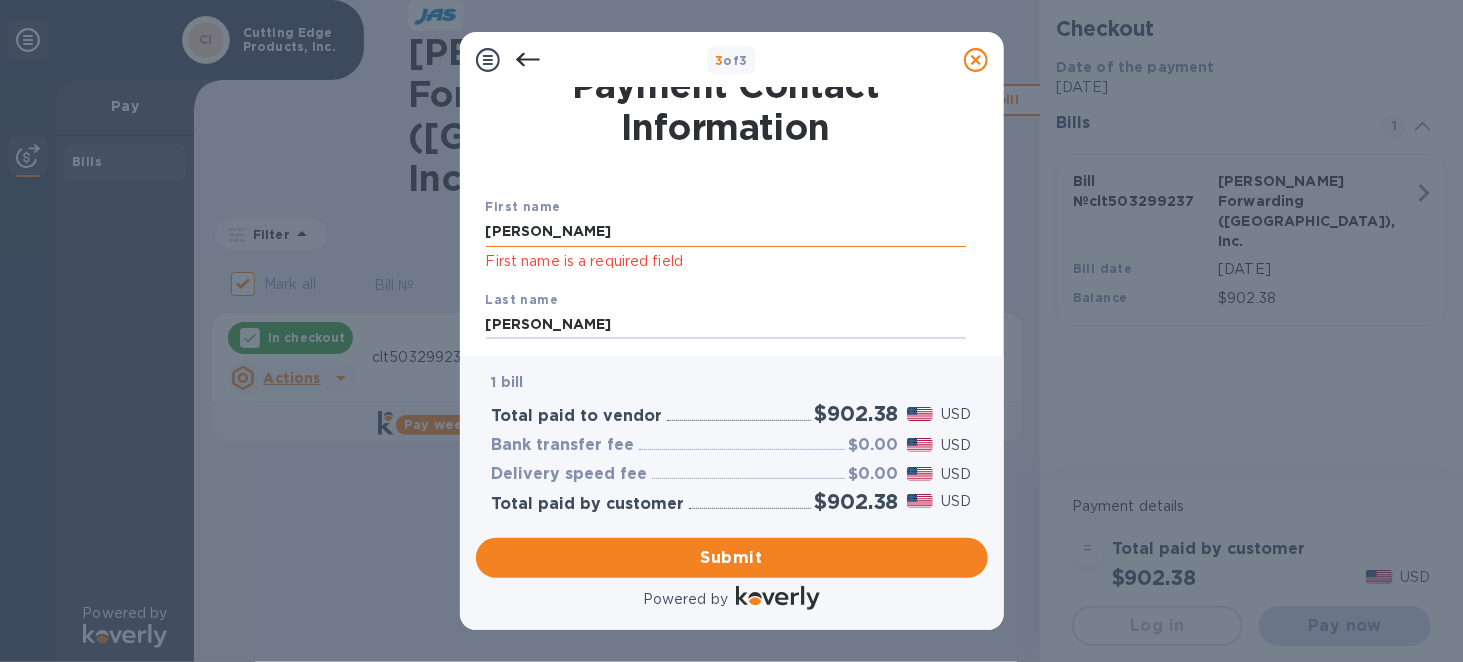 click on "[PERSON_NAME]" at bounding box center [726, 232] 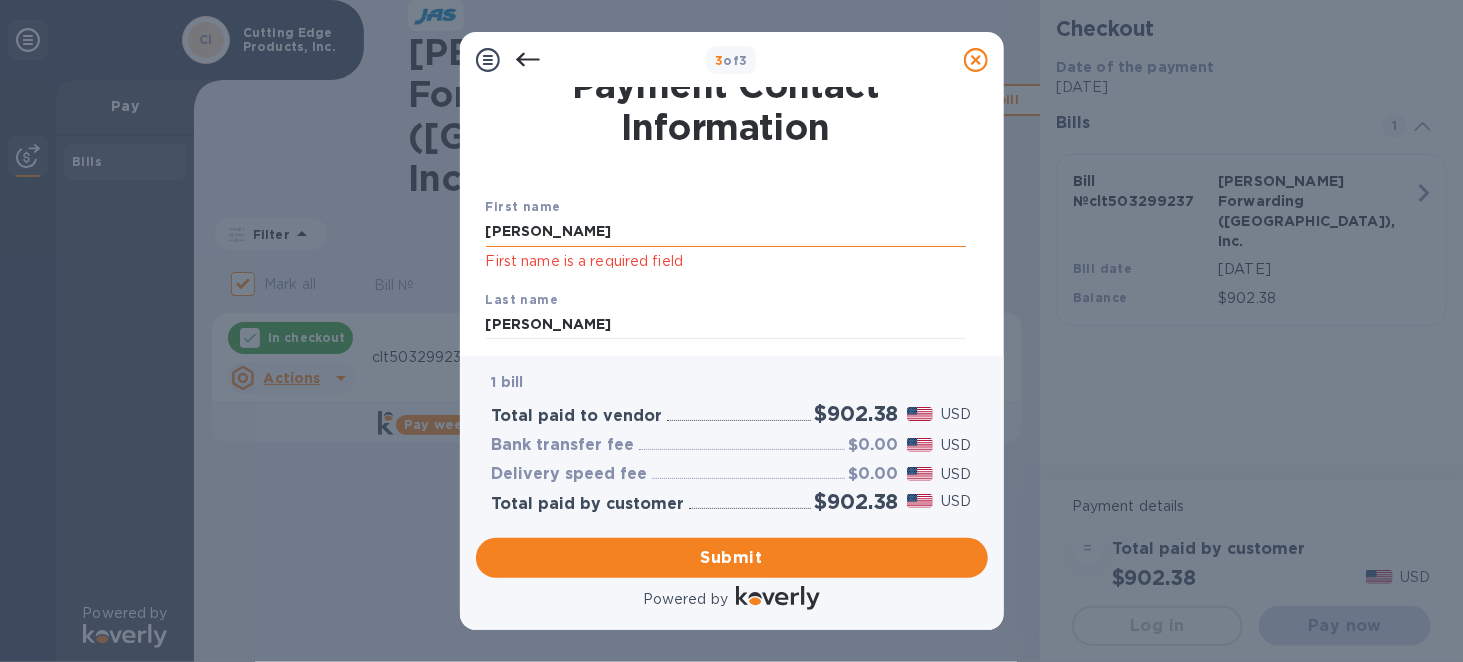 click on "Submit" at bounding box center (0, 0) 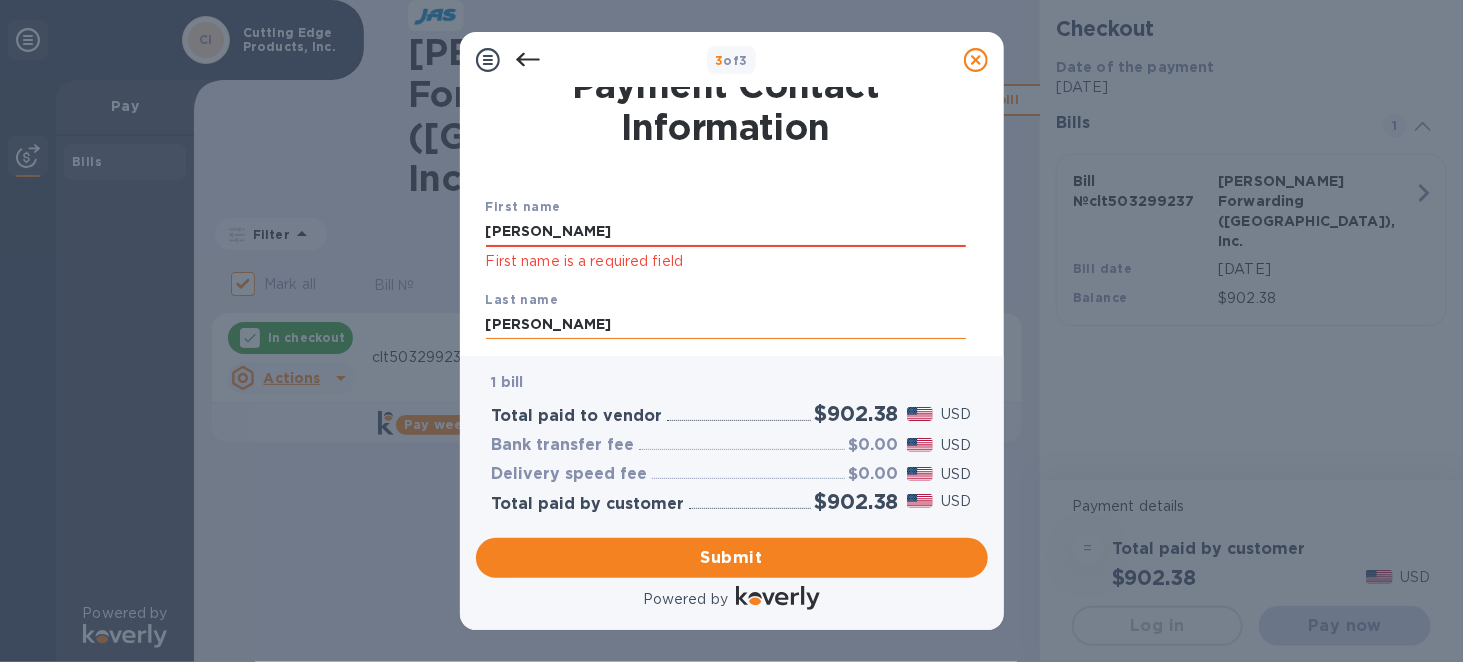 click on "[PERSON_NAME]" at bounding box center (726, 325) 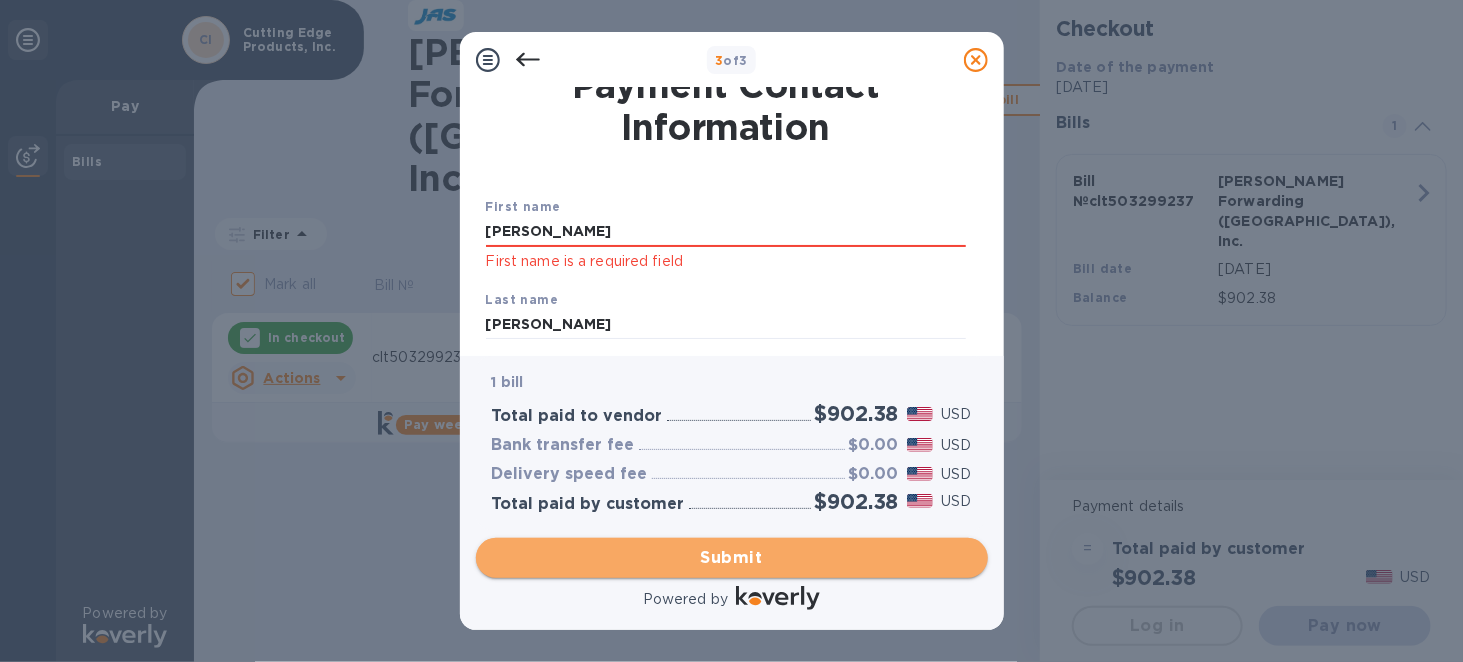 click on "Submit" at bounding box center (732, 558) 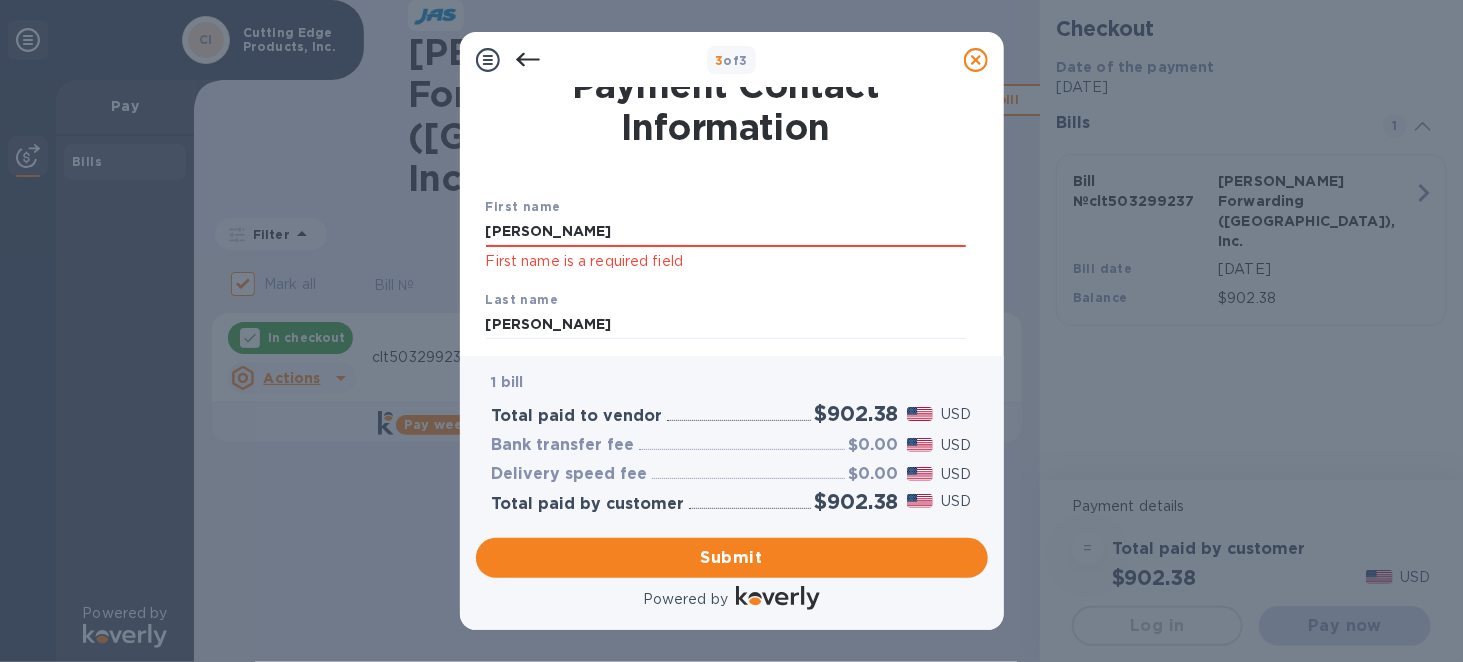 drag, startPoint x: 554, startPoint y: 235, endPoint x: 440, endPoint y: 228, distance: 114.21471 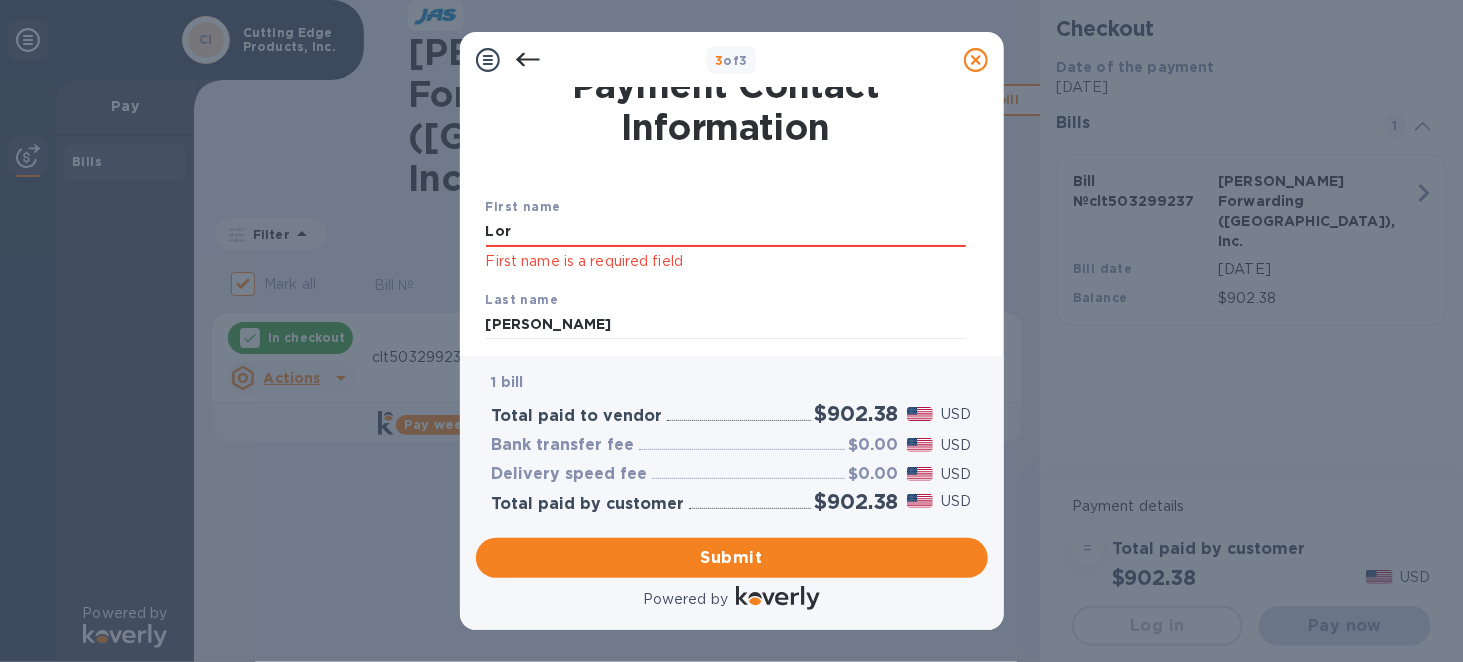 type on "[PERSON_NAME]" 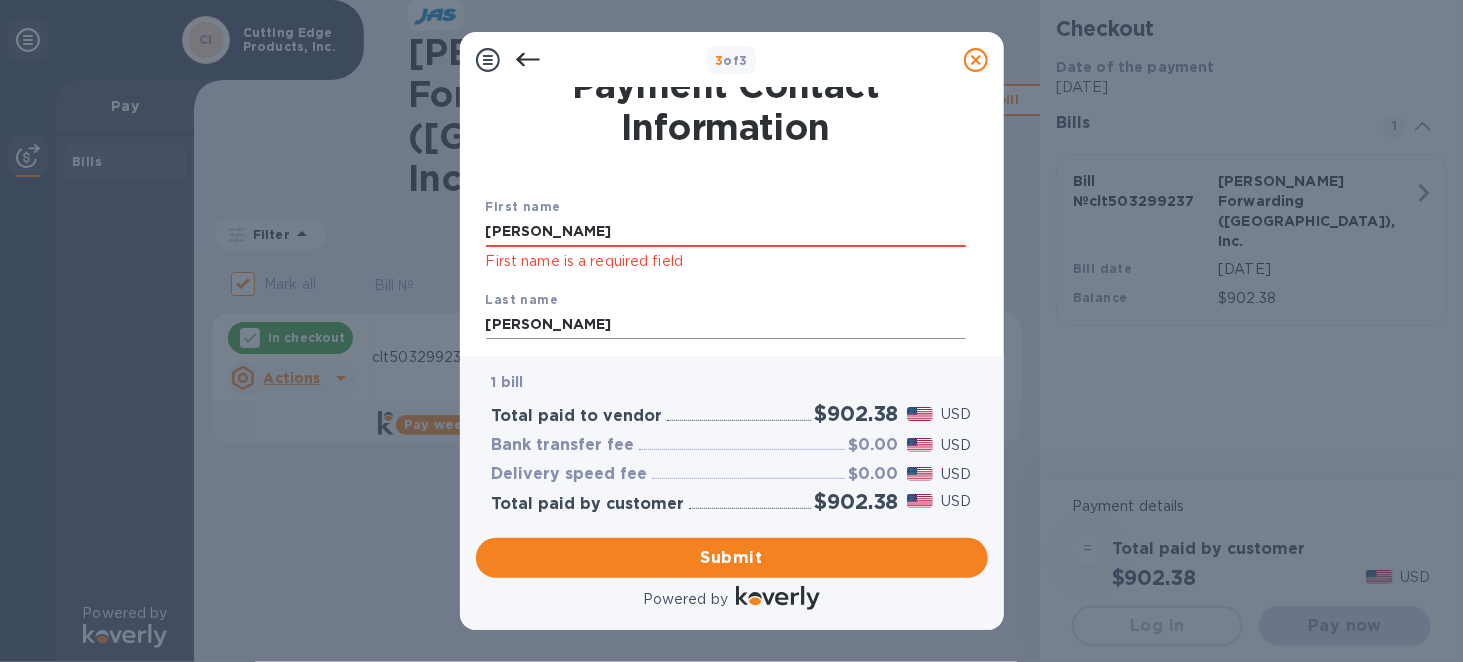 click on "[PERSON_NAME]" at bounding box center [726, 325] 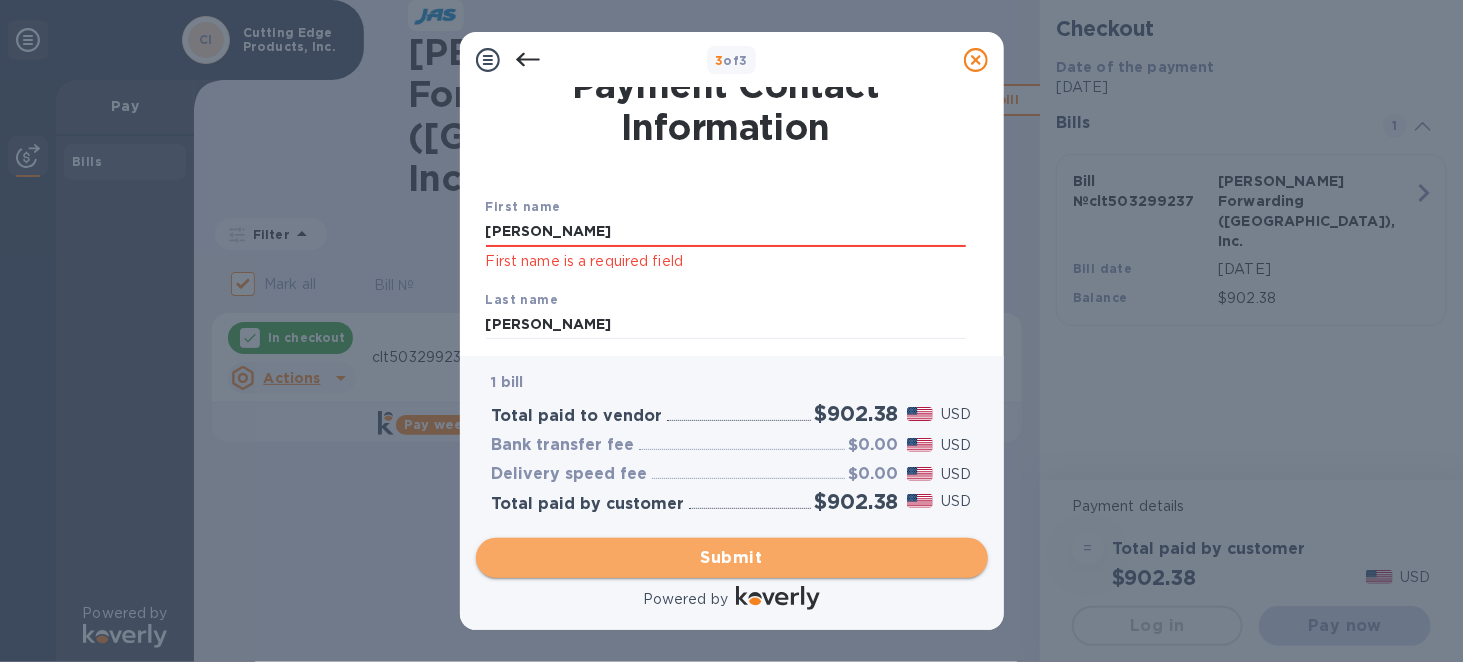 click on "Submit" at bounding box center [732, 558] 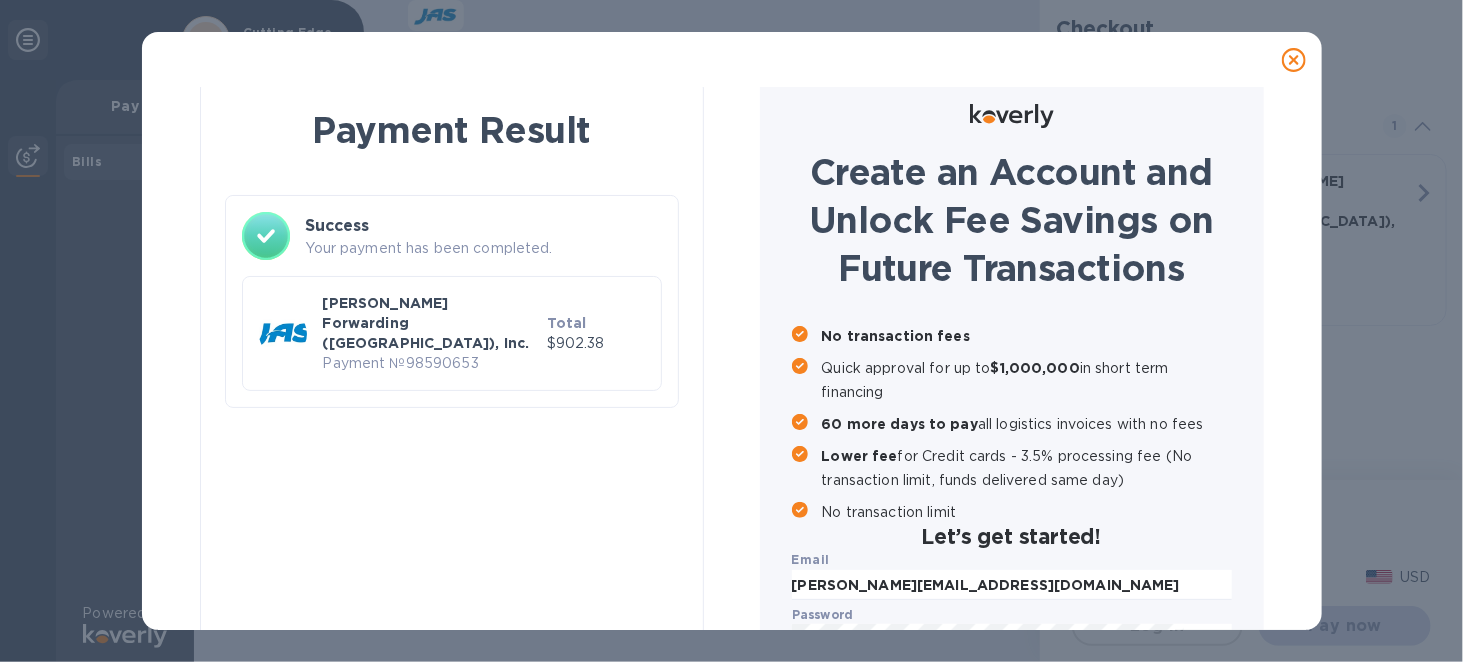 checkbox on "false" 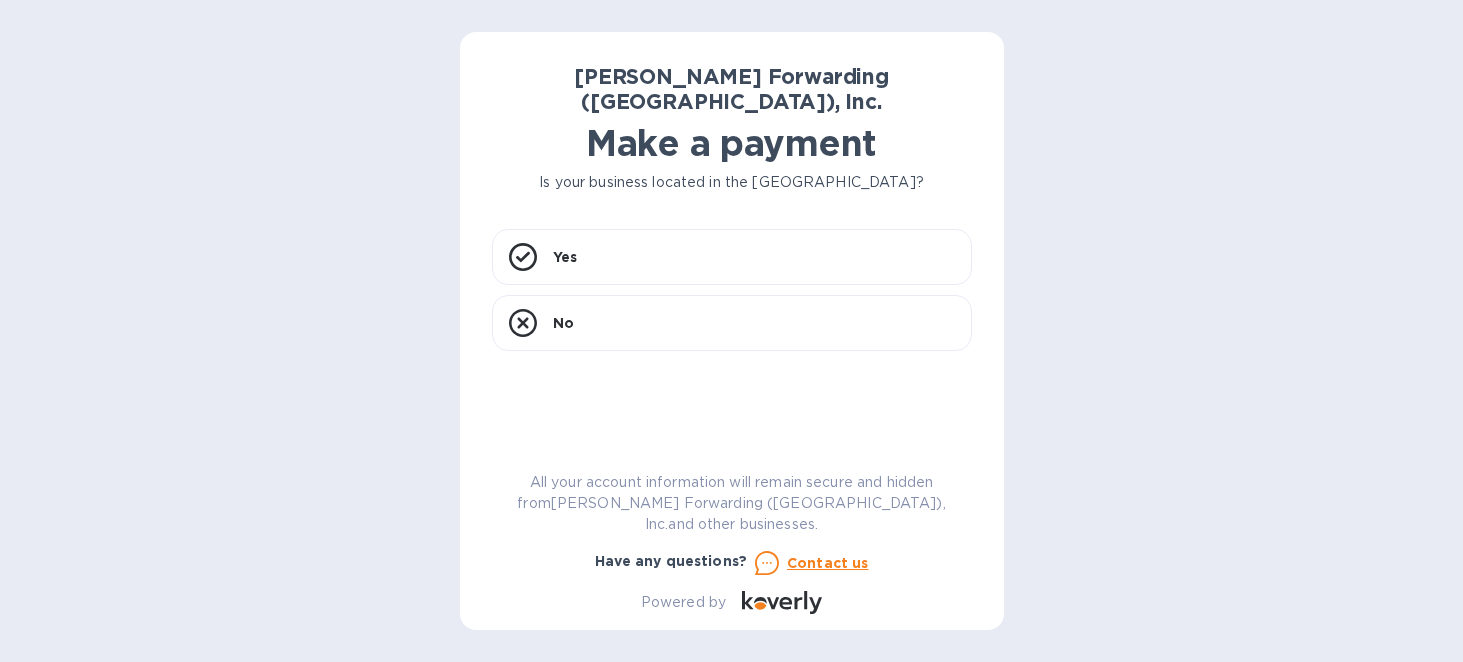 scroll, scrollTop: 0, scrollLeft: 0, axis: both 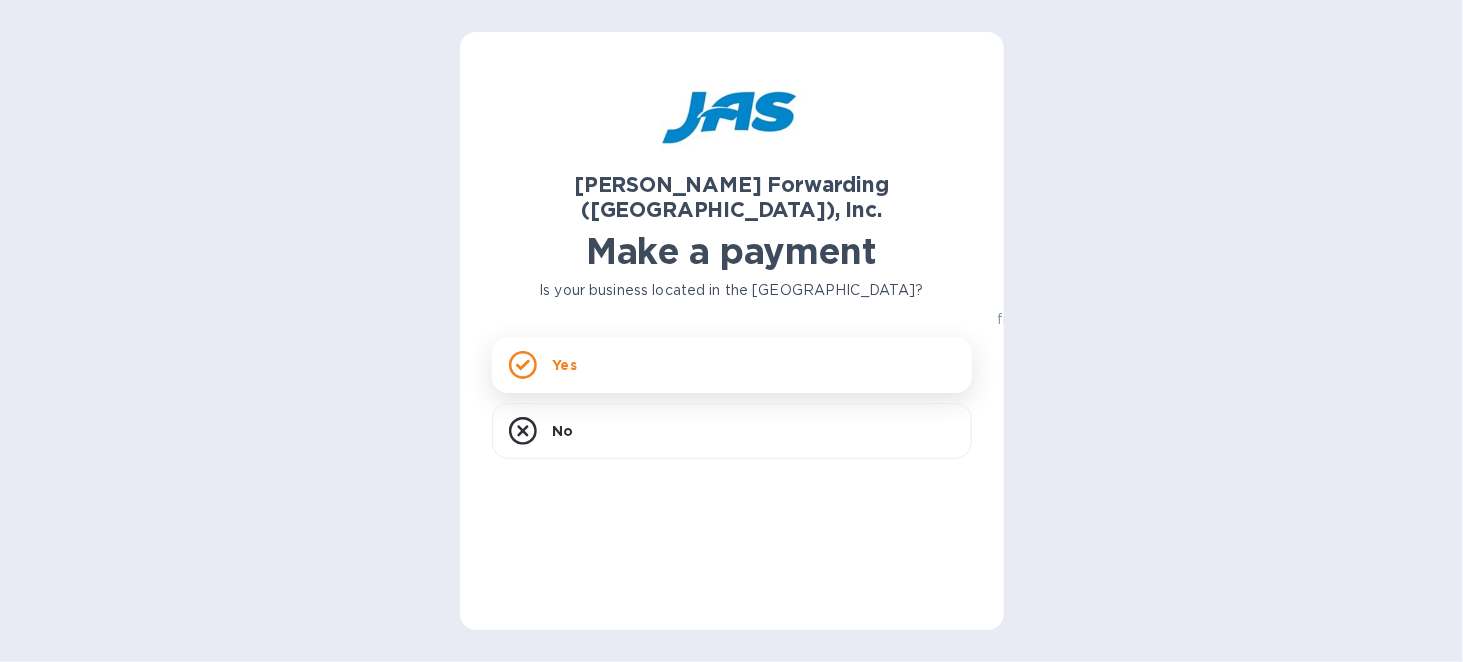 click on "Yes" at bounding box center [732, 365] 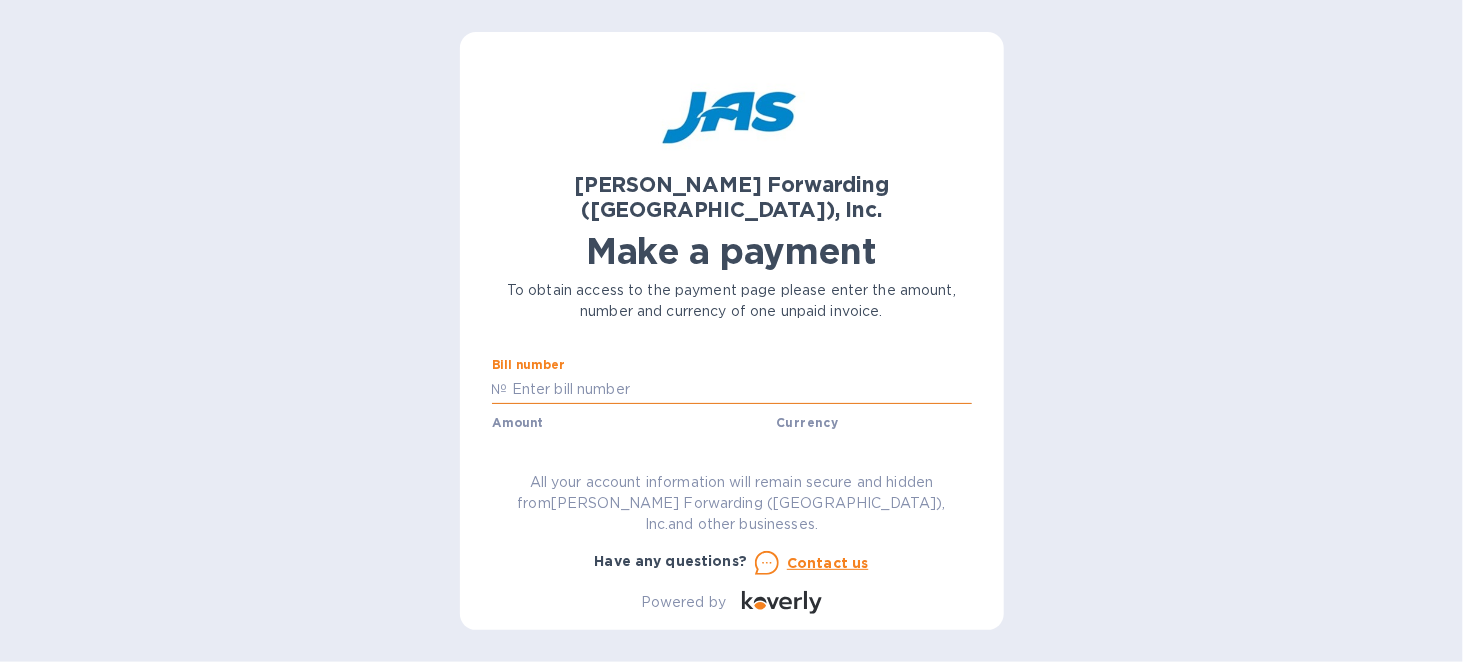 click at bounding box center (740, 389) 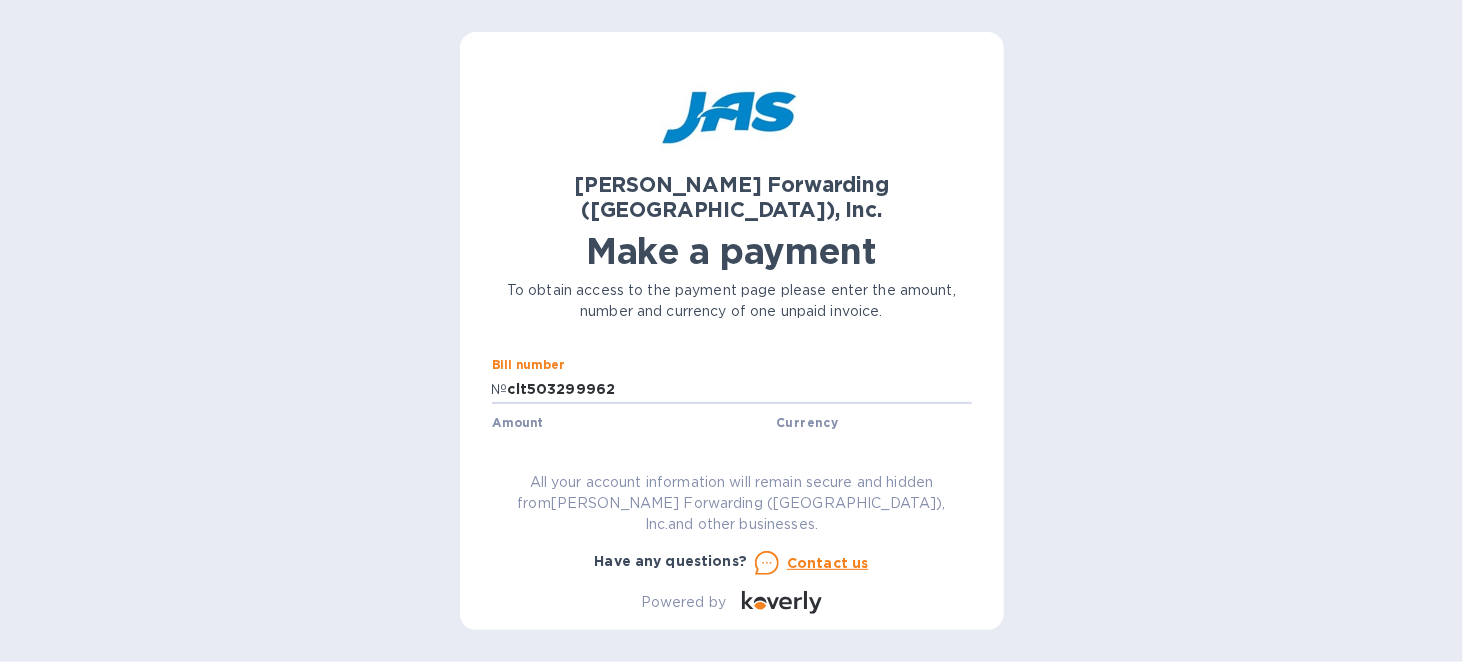 type on "clt503299962" 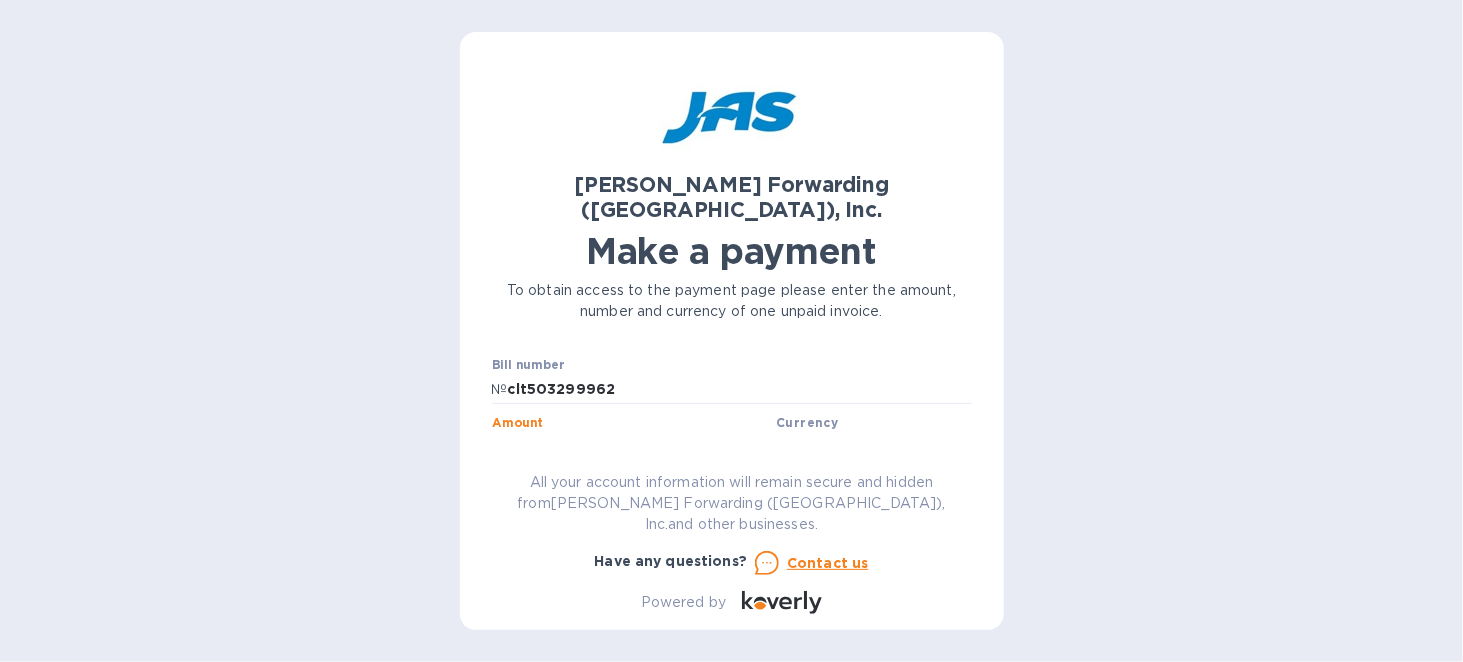 click at bounding box center [635, 447] 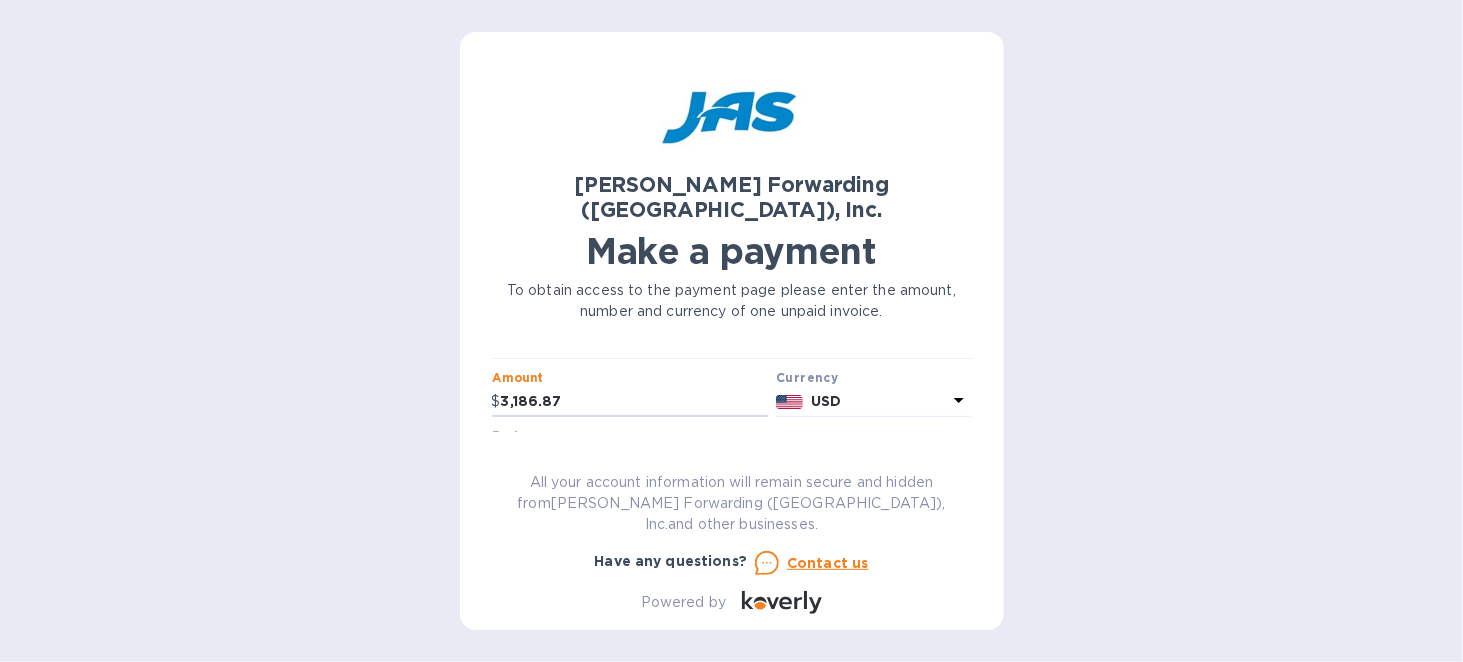 scroll, scrollTop: 48, scrollLeft: 0, axis: vertical 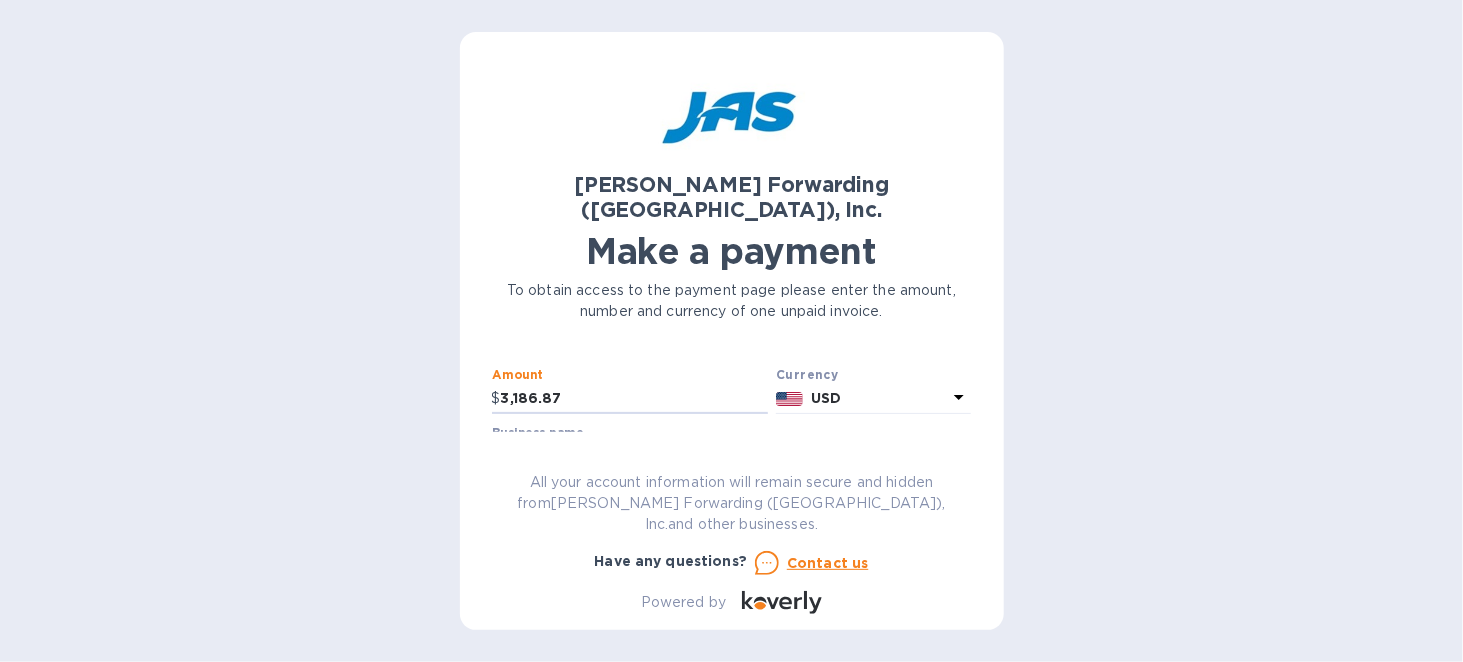 type on "3,186.87" 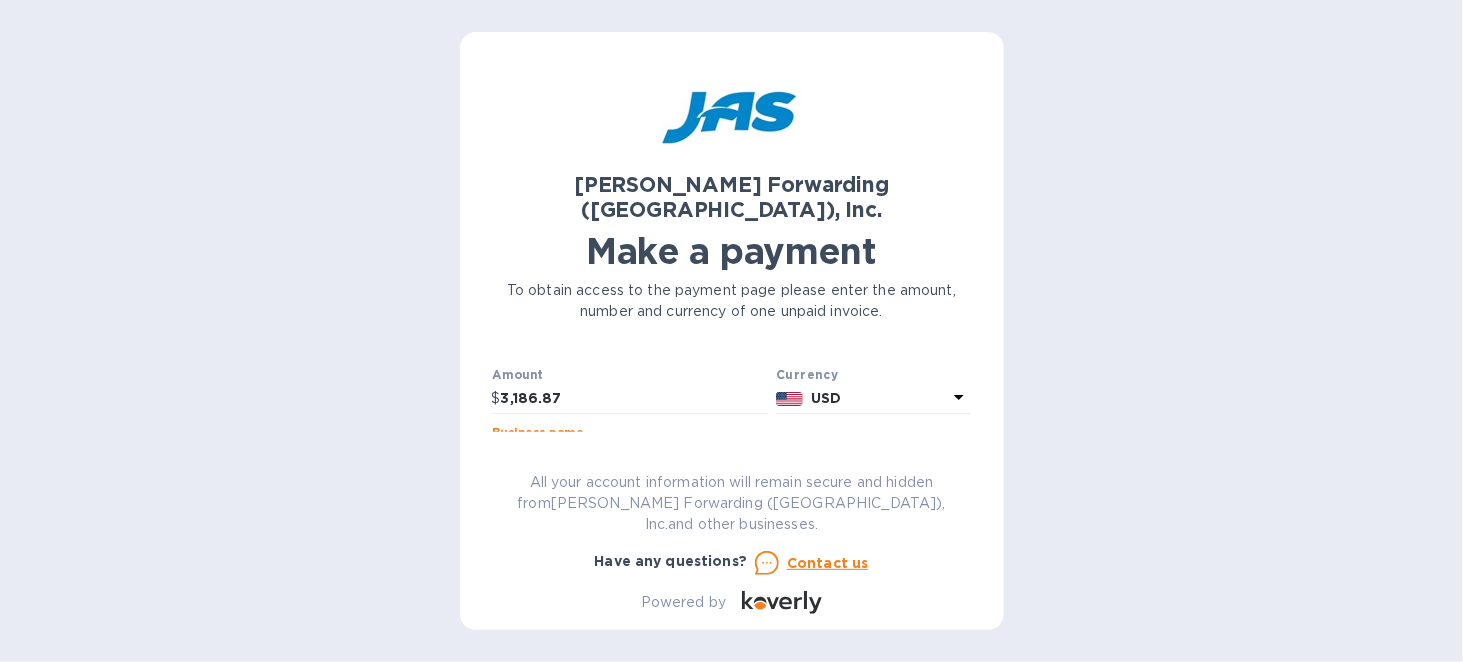 click at bounding box center (732, 457) 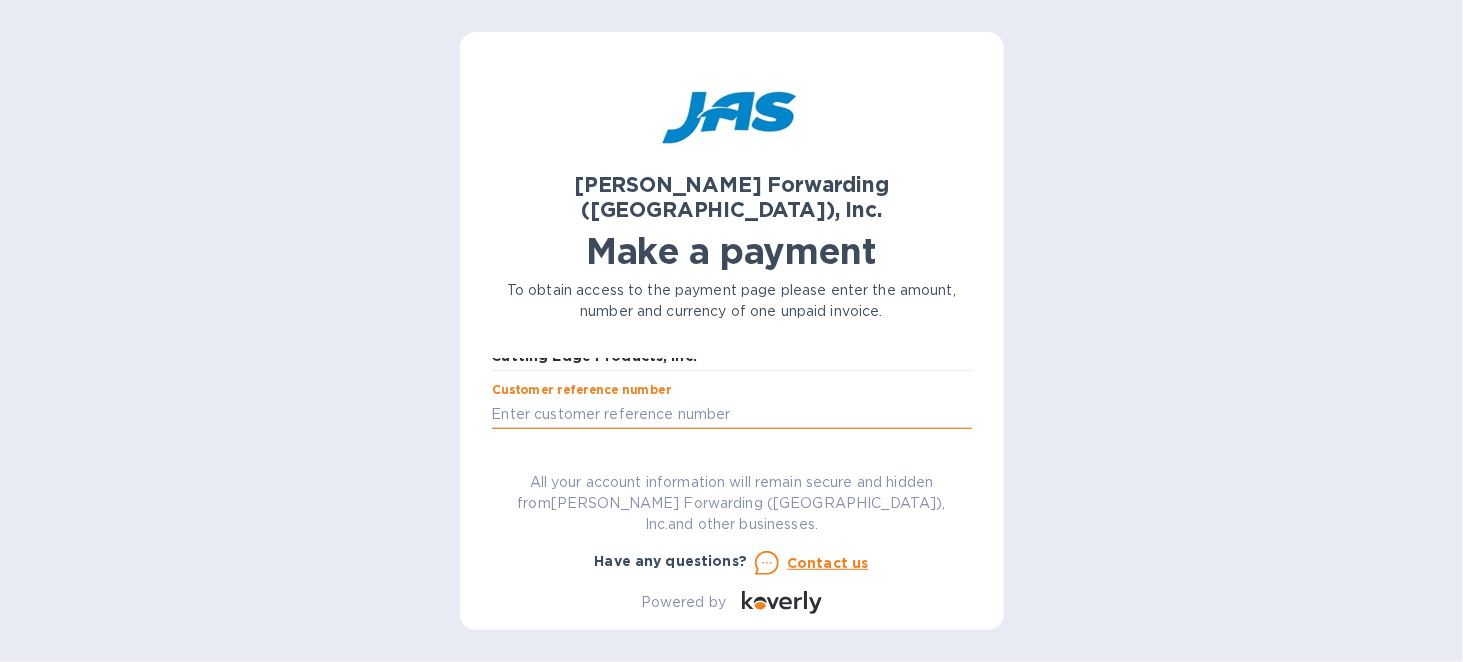 click at bounding box center (732, 414) 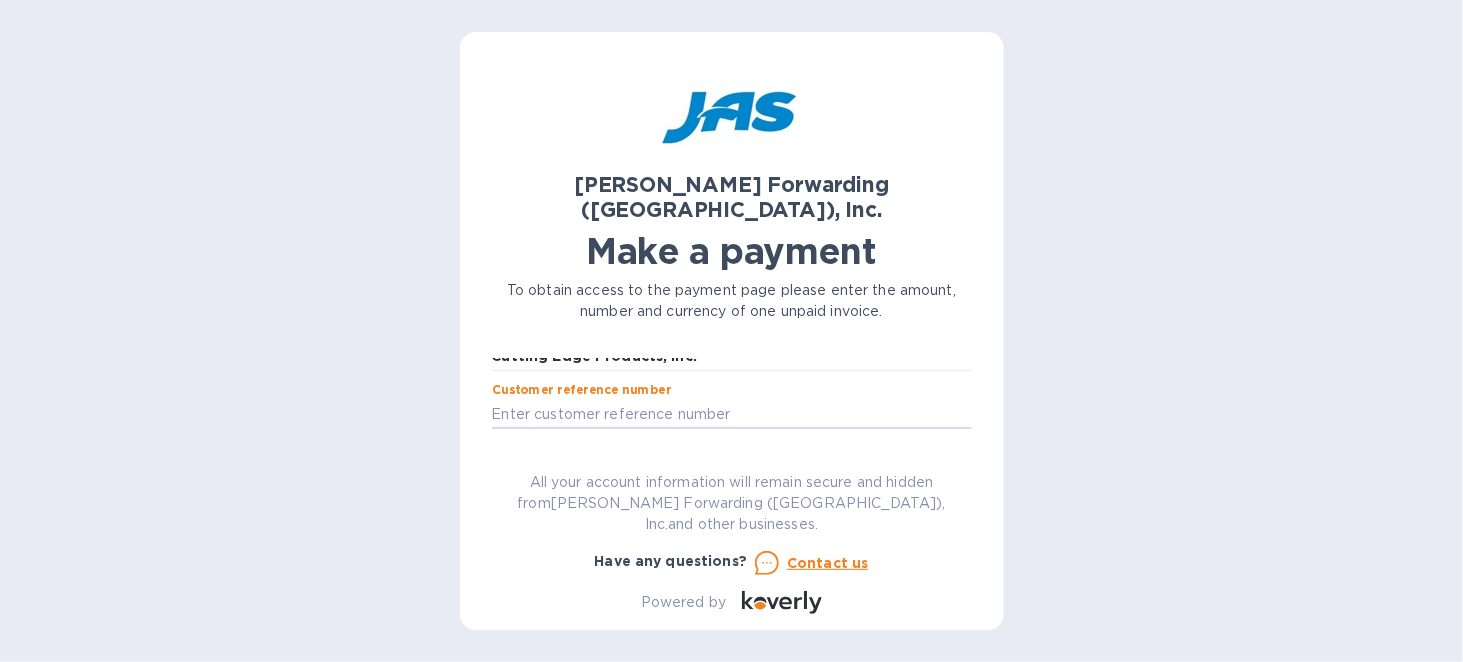 type on "CUTEDGTRW" 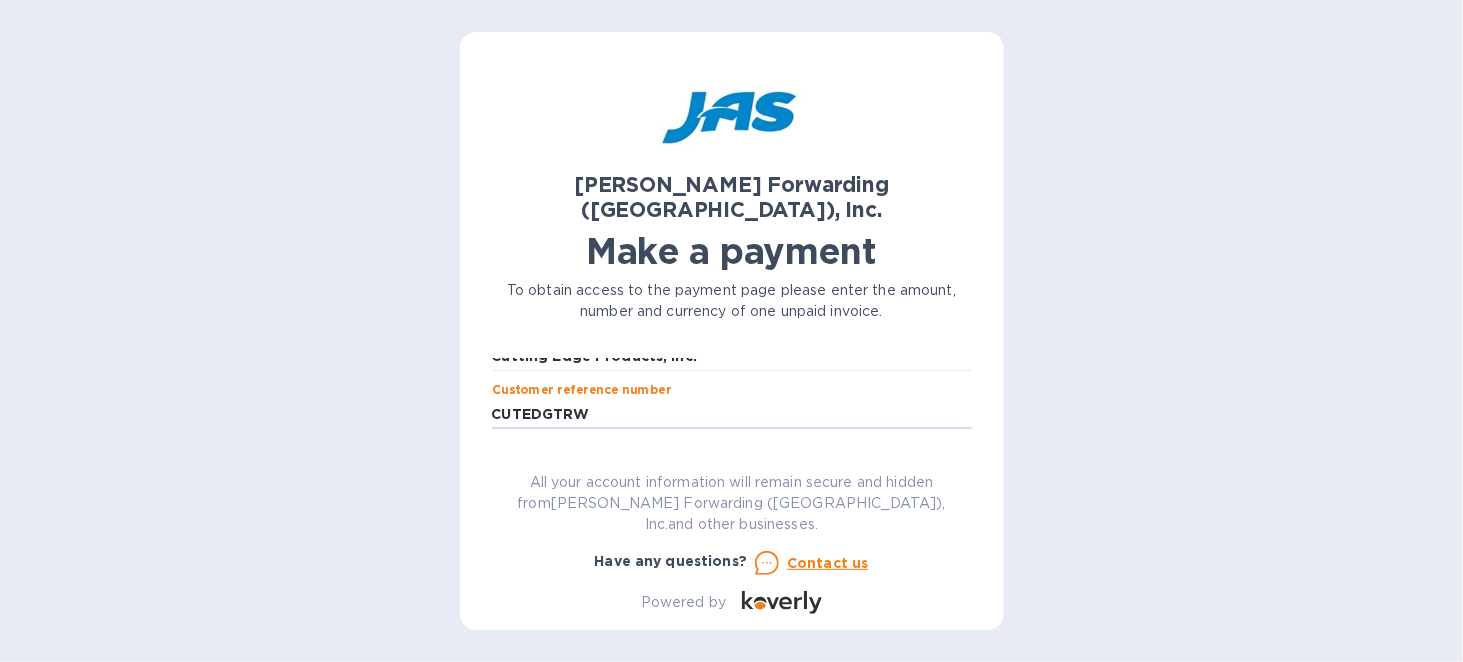click on "Go to payment page" at bounding box center (732, 477) 